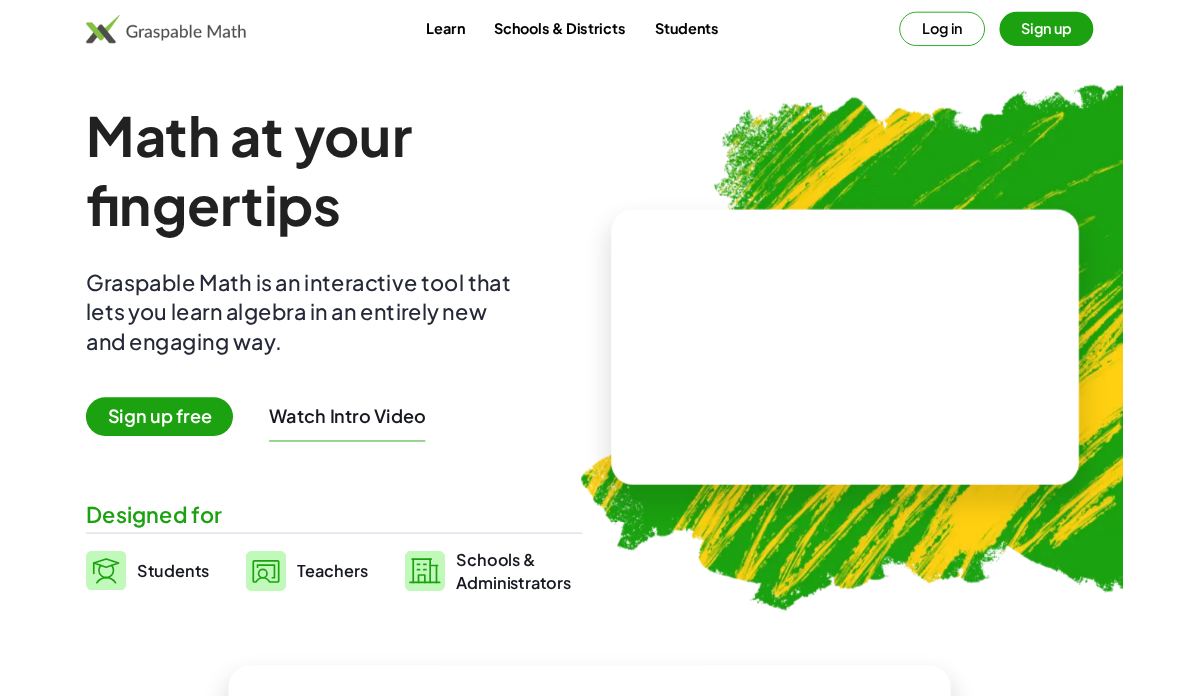 scroll, scrollTop: 0, scrollLeft: 0, axis: both 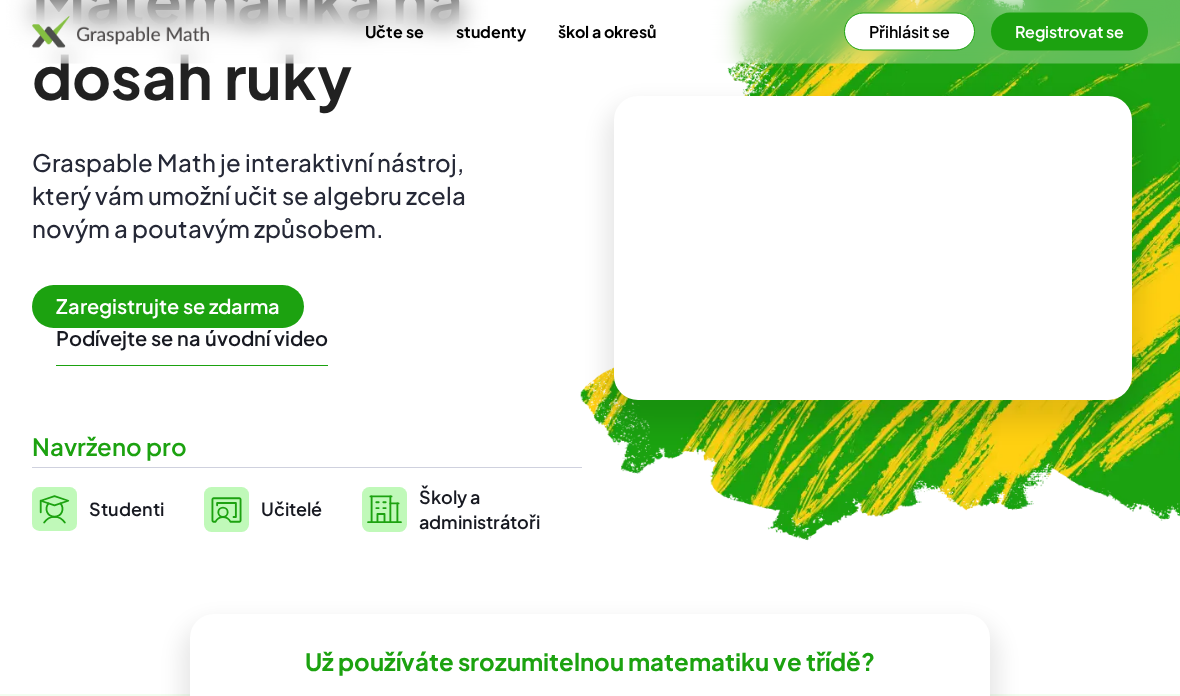 click on "Zaregistrujte se zdarma" at bounding box center (168, 306) 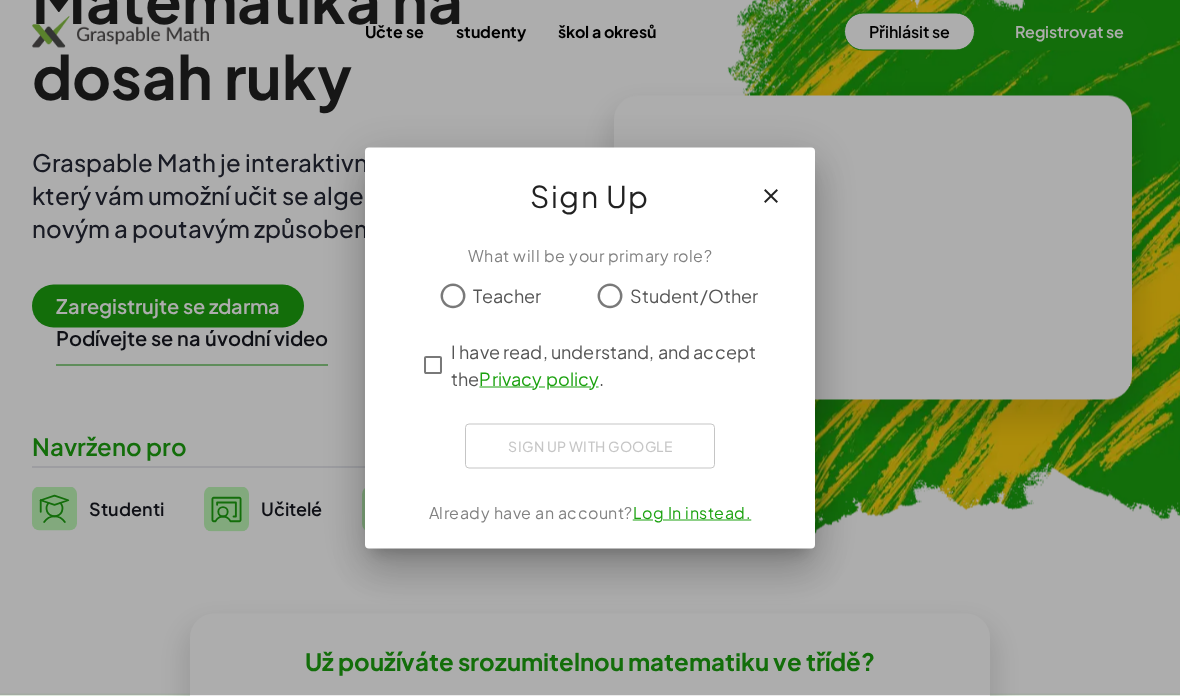 scroll, scrollTop: 0, scrollLeft: 0, axis: both 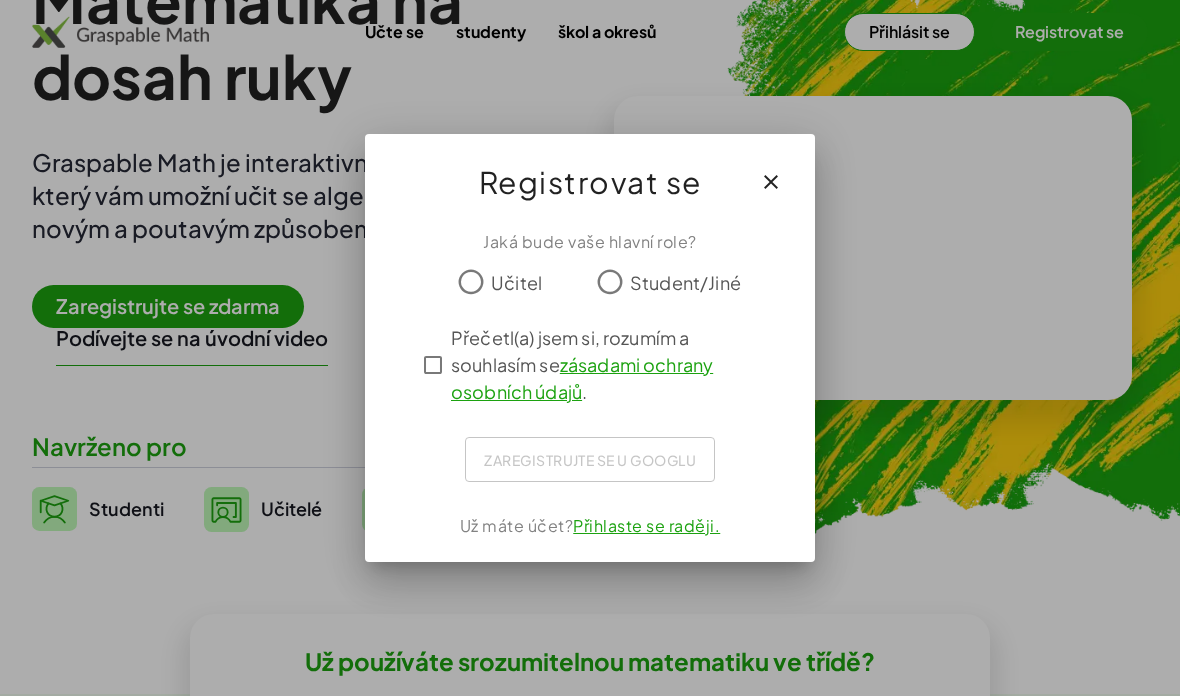 click on "Učitel" at bounding box center (516, 282) 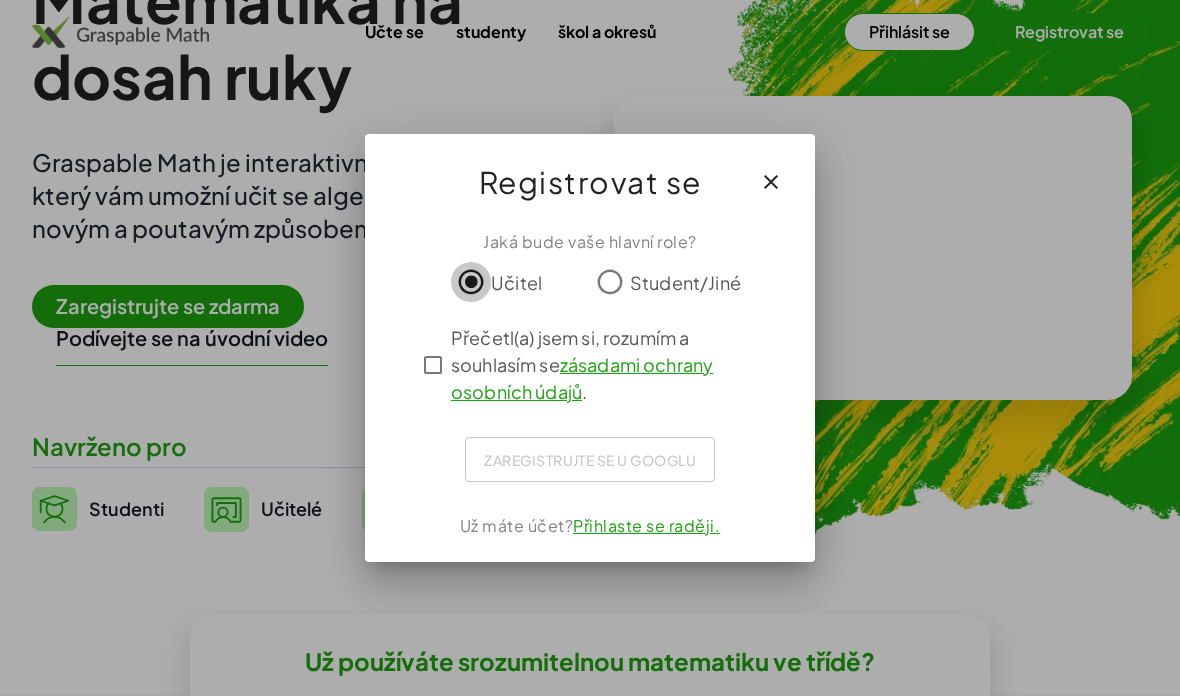 click on "zásadami ochrany osobních údajů" at bounding box center [582, 378] 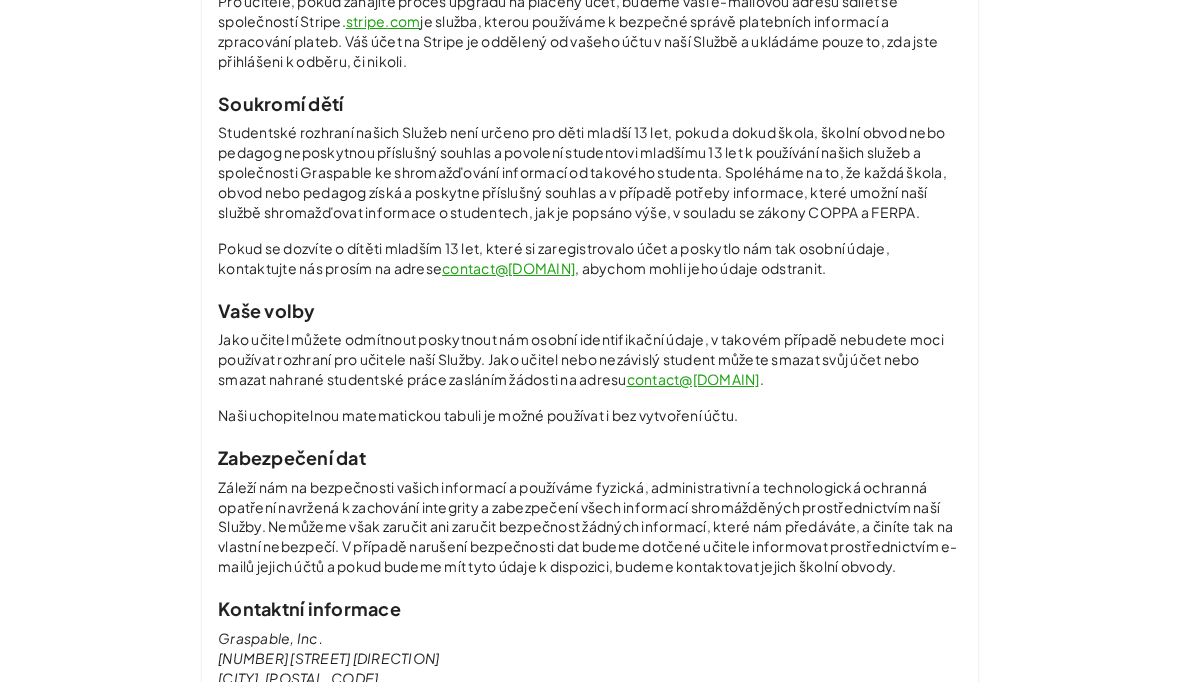 scroll, scrollTop: 1339, scrollLeft: 0, axis: vertical 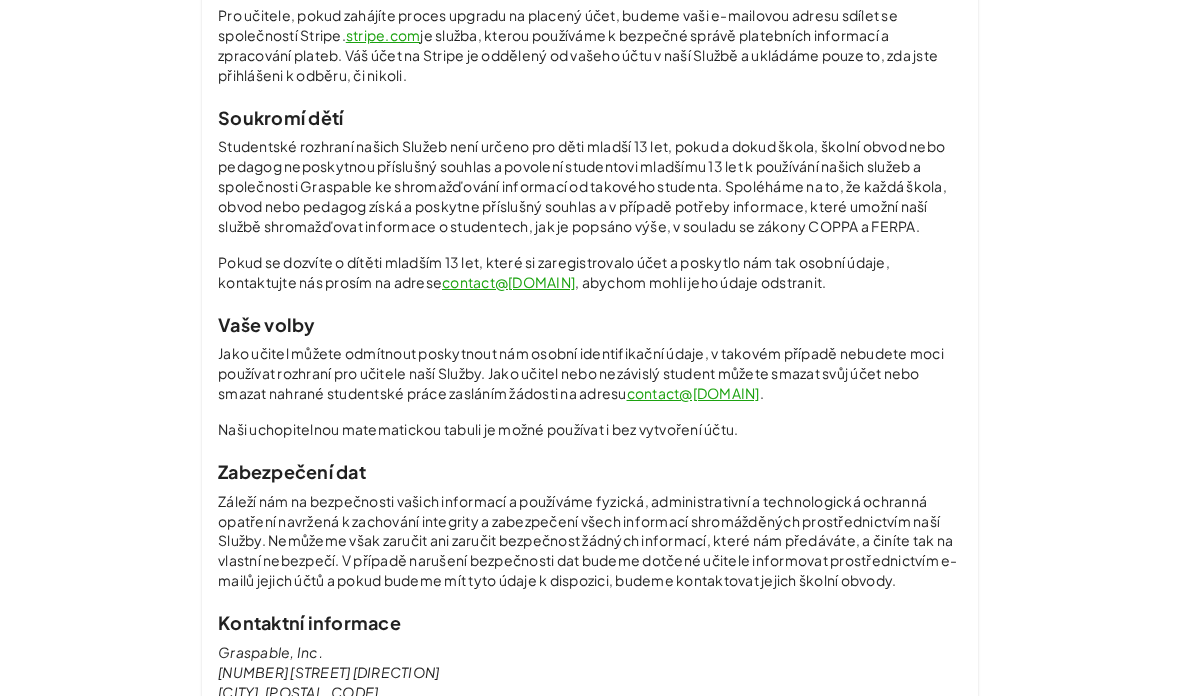 click on "Zpět na domovskou stránku" at bounding box center (590, 785) 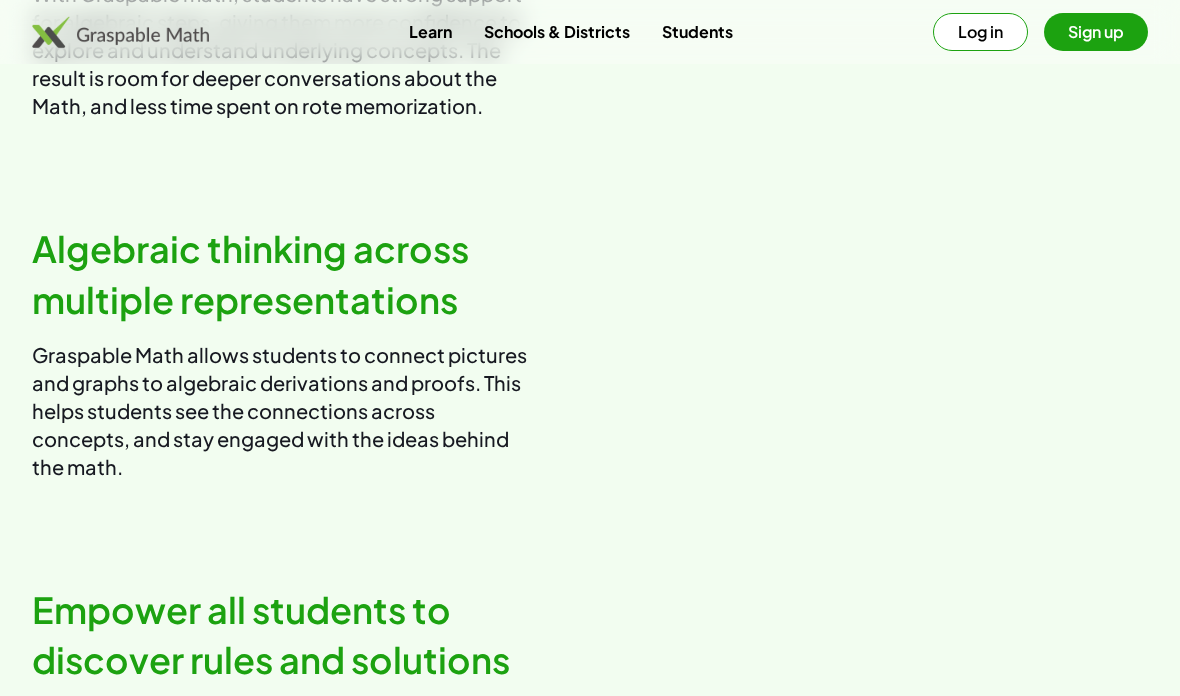 scroll, scrollTop: 0, scrollLeft: 0, axis: both 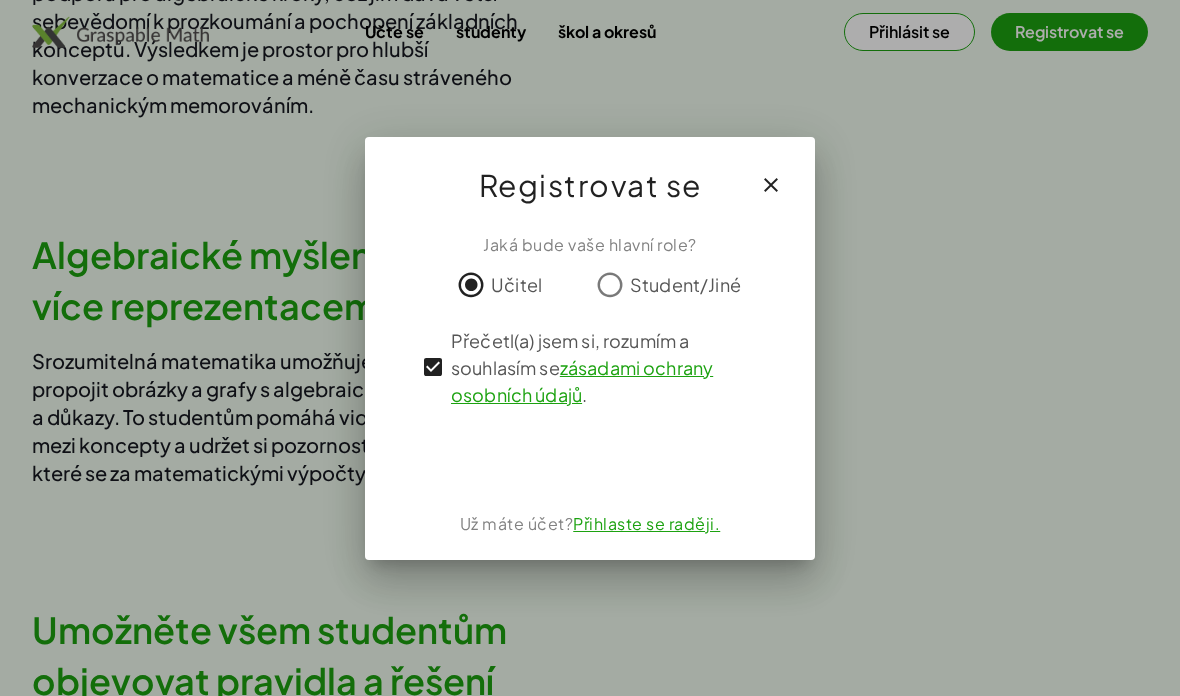 click at bounding box center [590, 460] 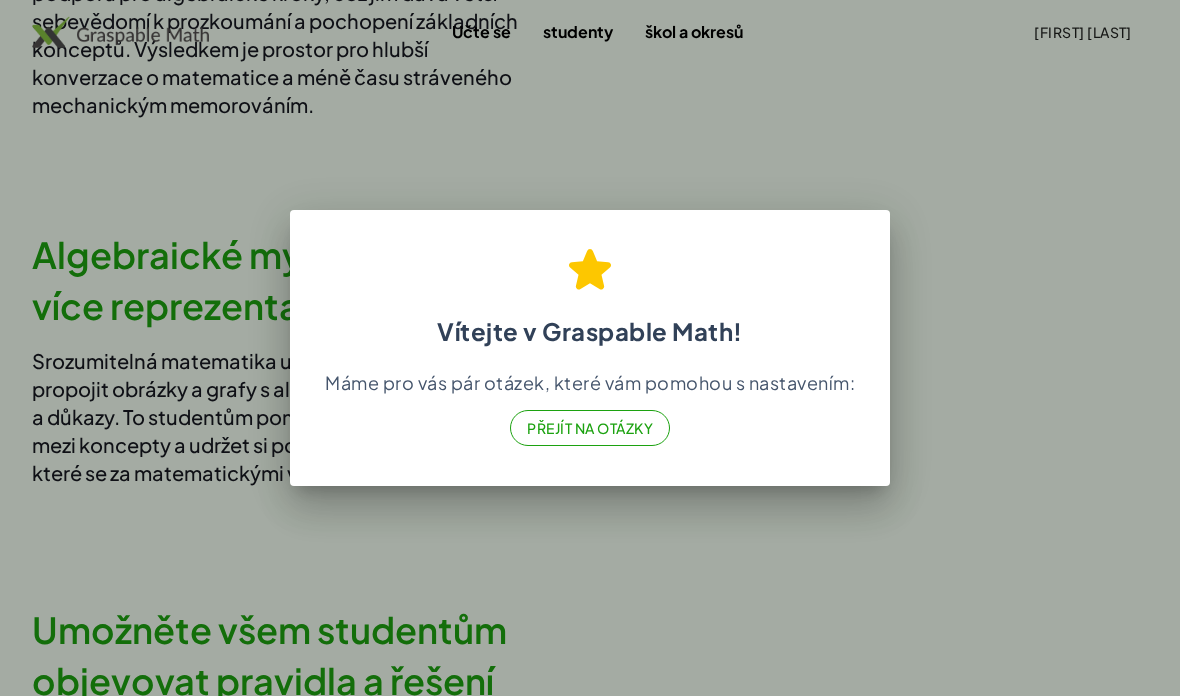 click on "Přejít na otázky" at bounding box center (590, 428) 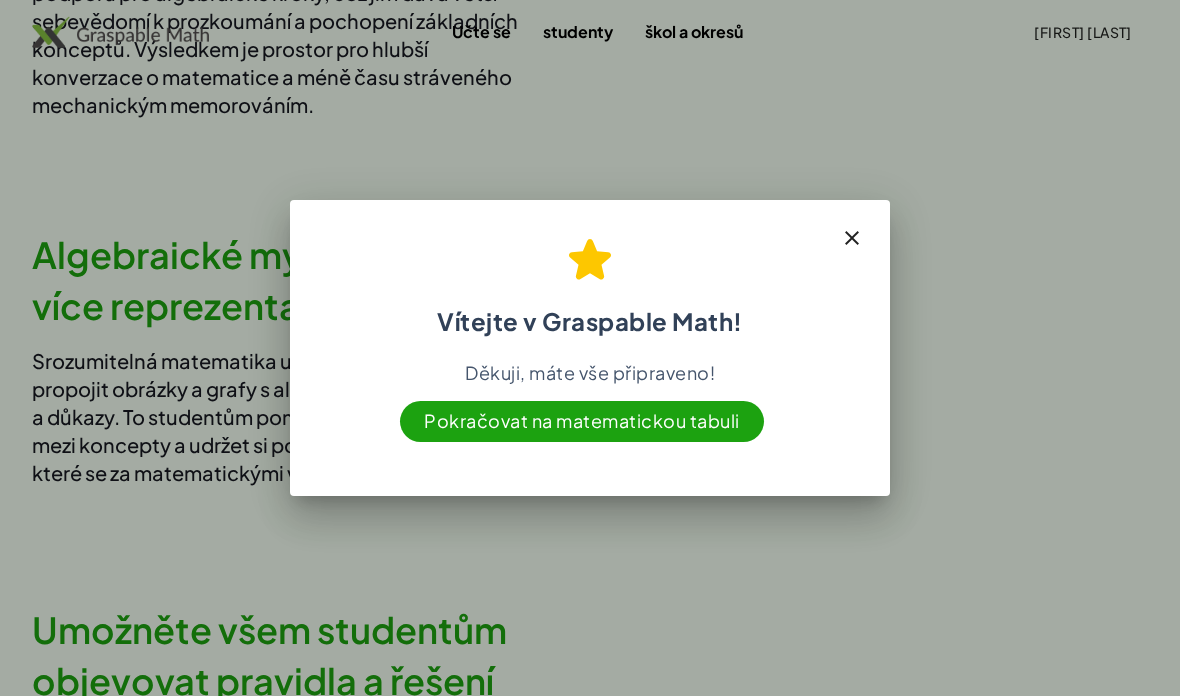 click 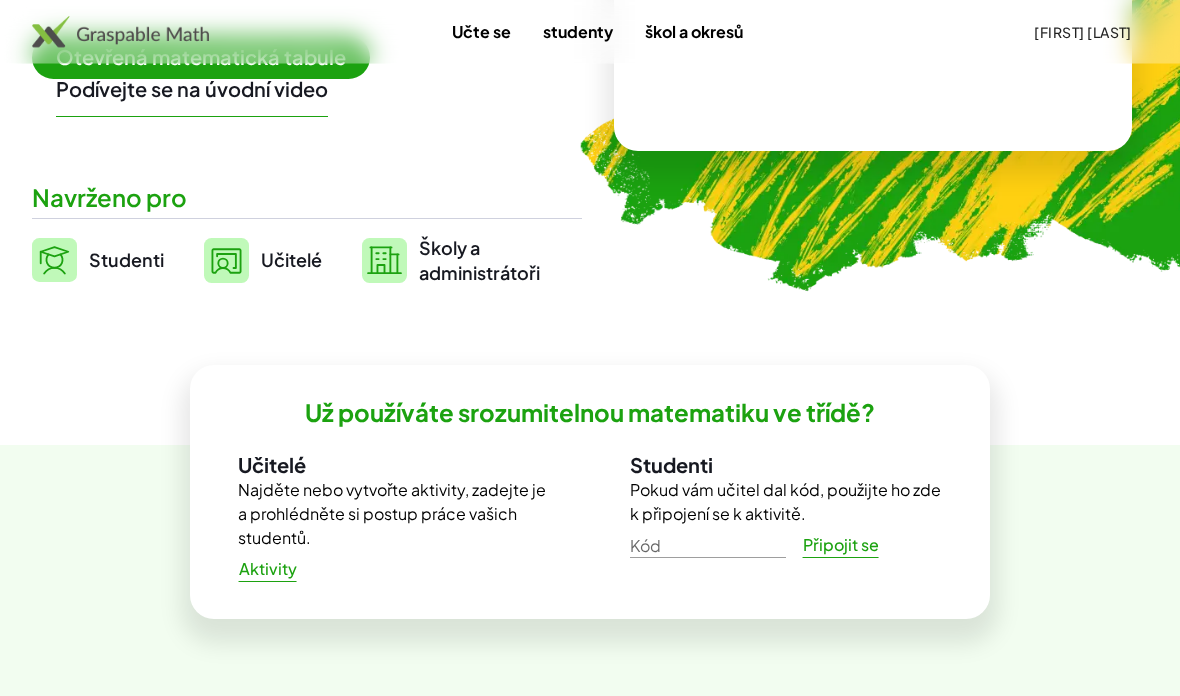 scroll, scrollTop: 399, scrollLeft: 0, axis: vertical 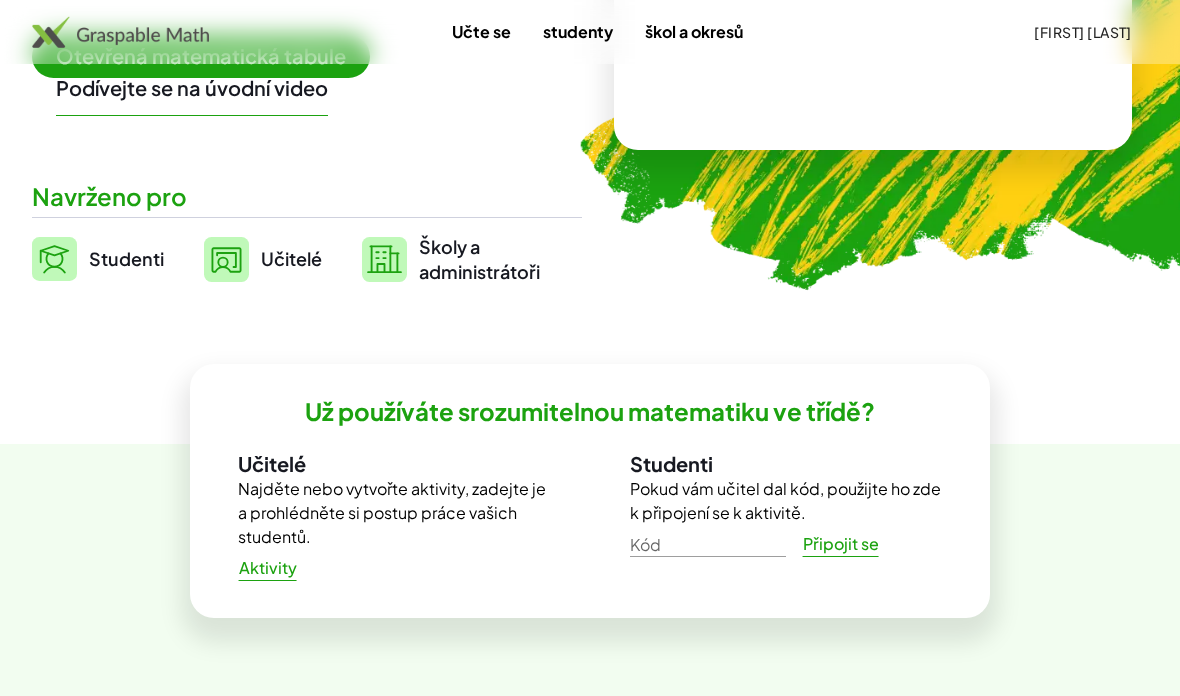 click on "Aktivity" at bounding box center [268, 567] 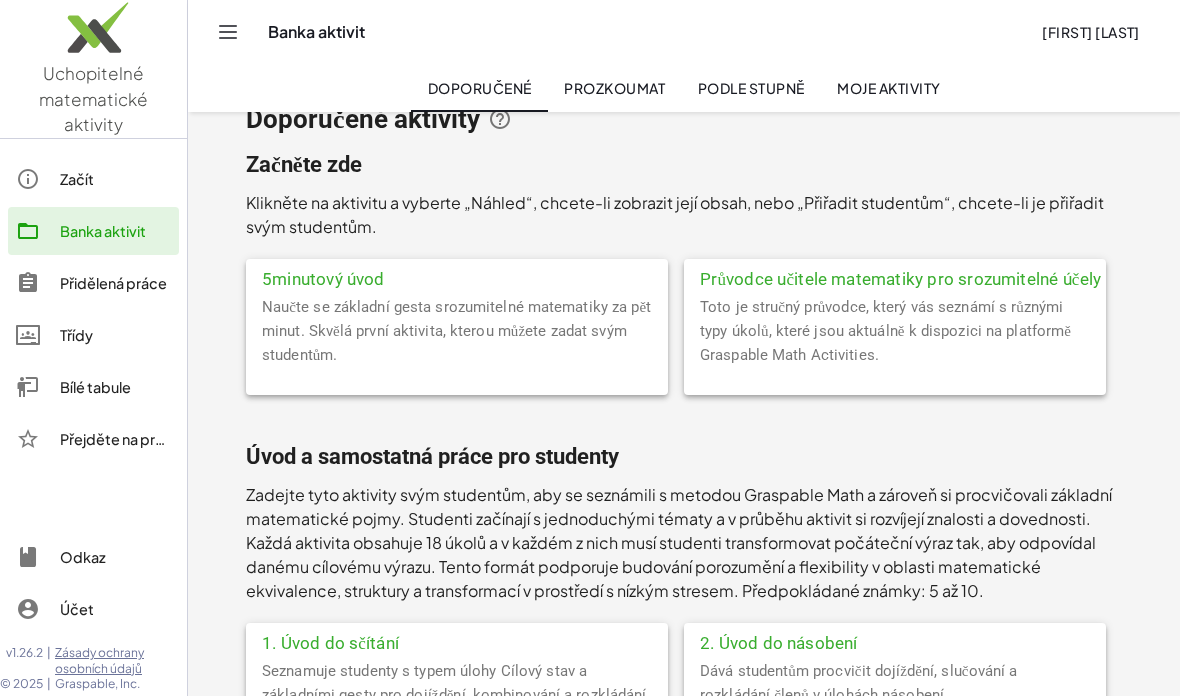 scroll, scrollTop: 8, scrollLeft: 0, axis: vertical 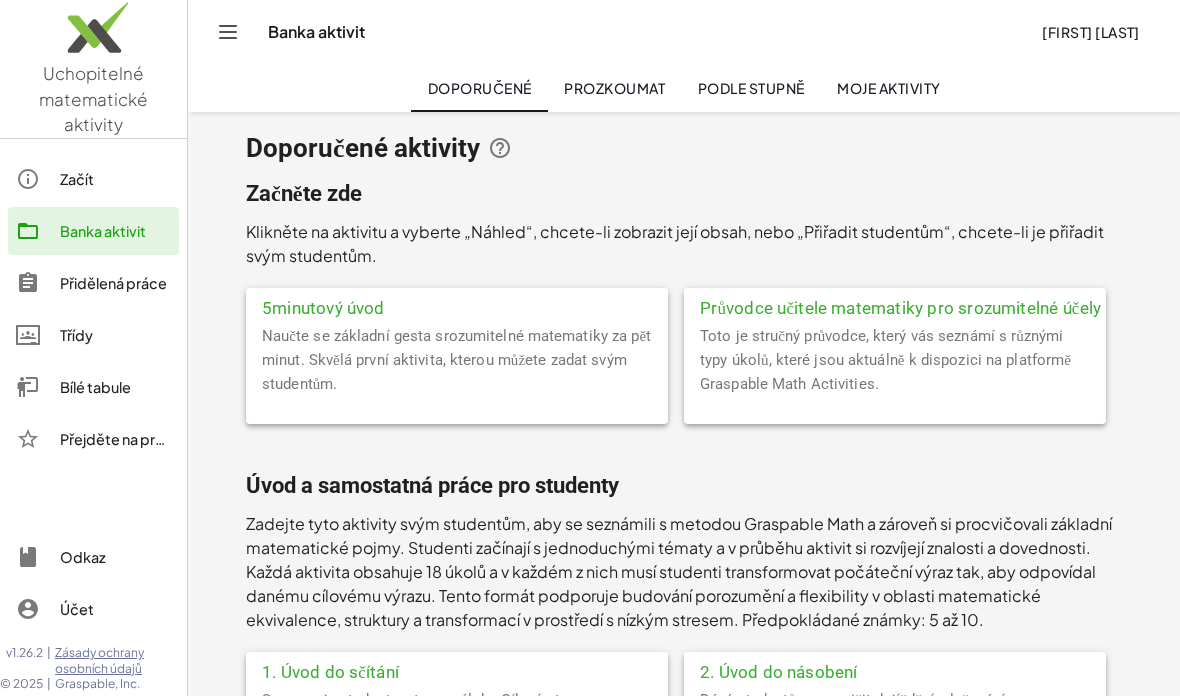 click on "Průvodce učitele matematiky pro srozumitelné účely" at bounding box center (900, 308) 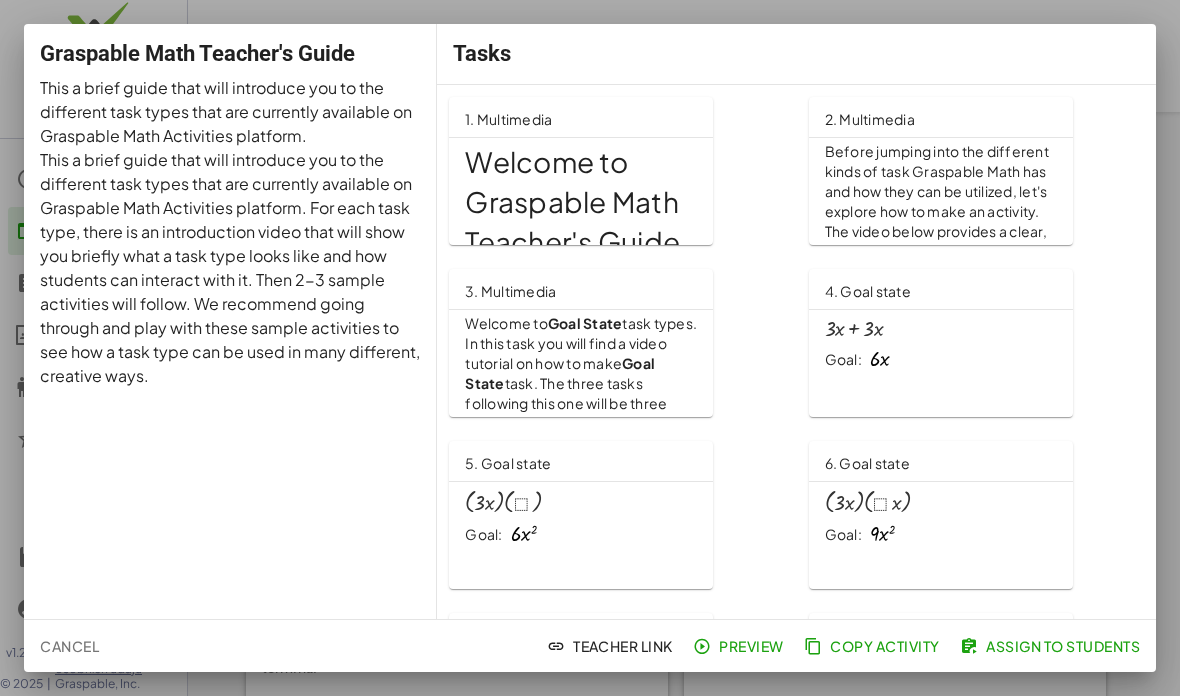 scroll, scrollTop: 0, scrollLeft: 0, axis: both 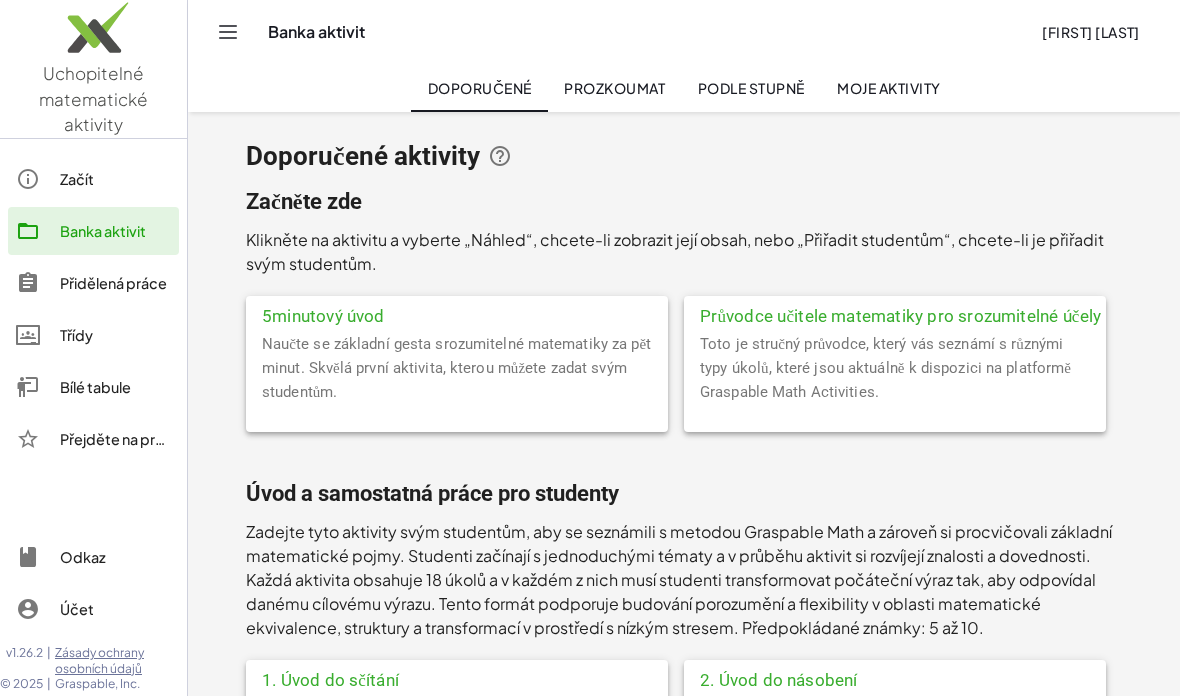 click on "Třídy" 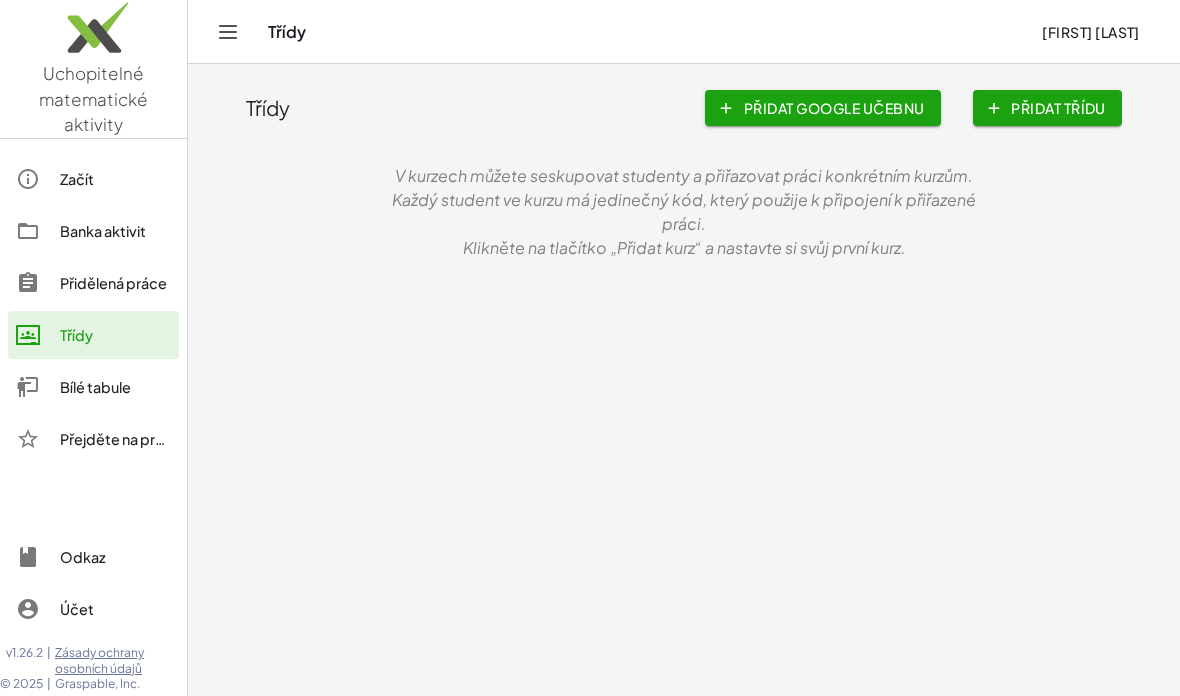 click on "Začít" at bounding box center (77, 179) 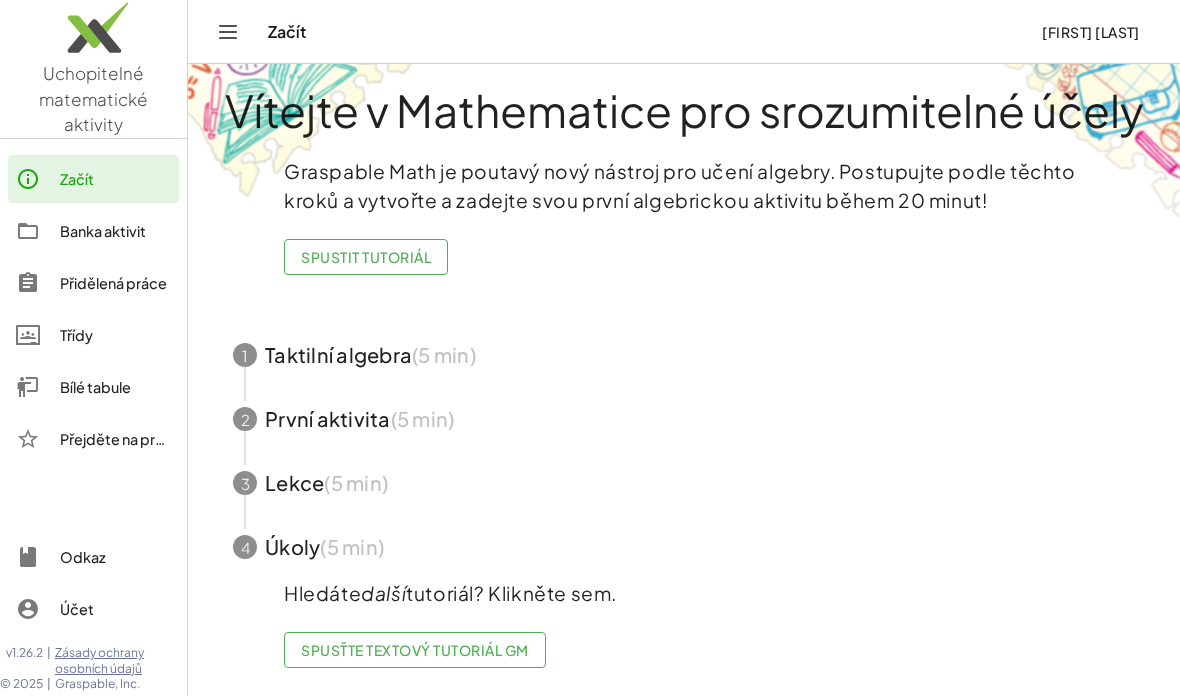 scroll, scrollTop: 0, scrollLeft: 0, axis: both 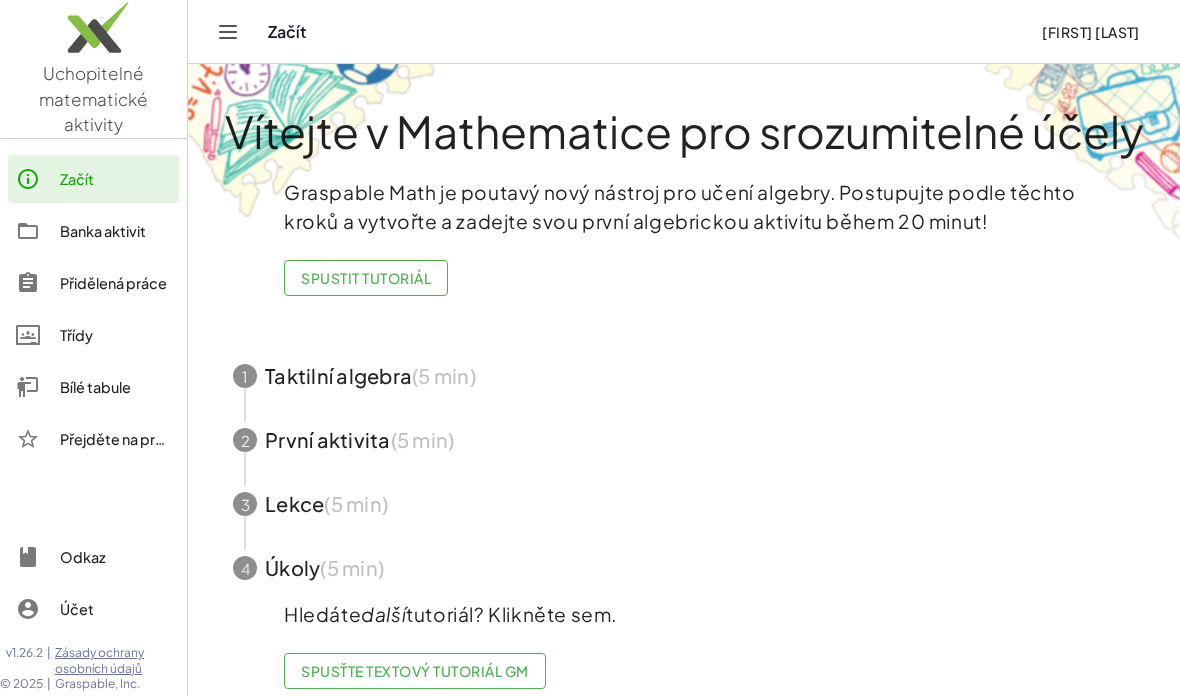 click at bounding box center [684, 376] 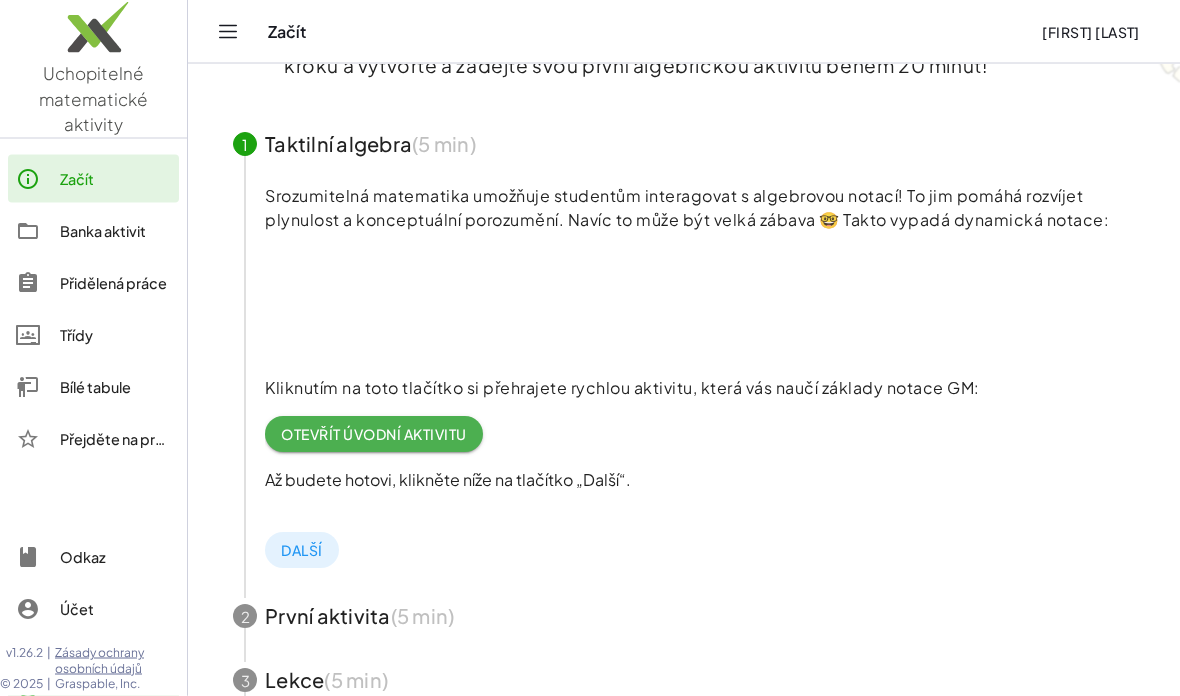 scroll, scrollTop: 0, scrollLeft: 0, axis: both 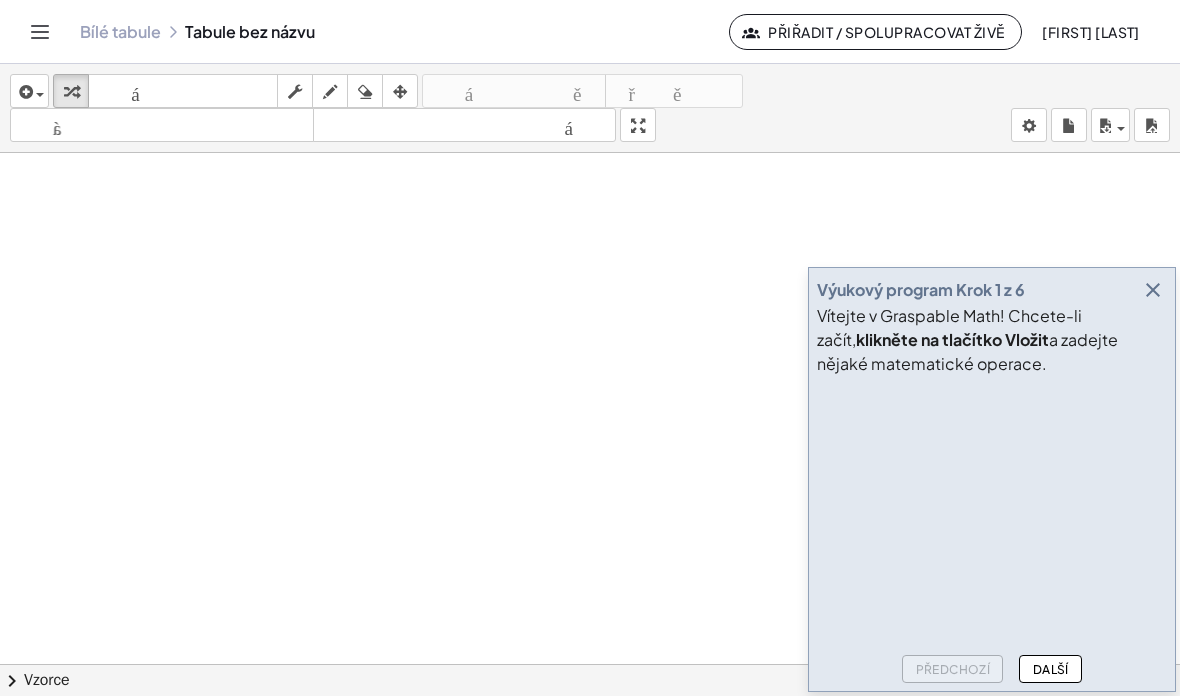 click at bounding box center (40, 32) 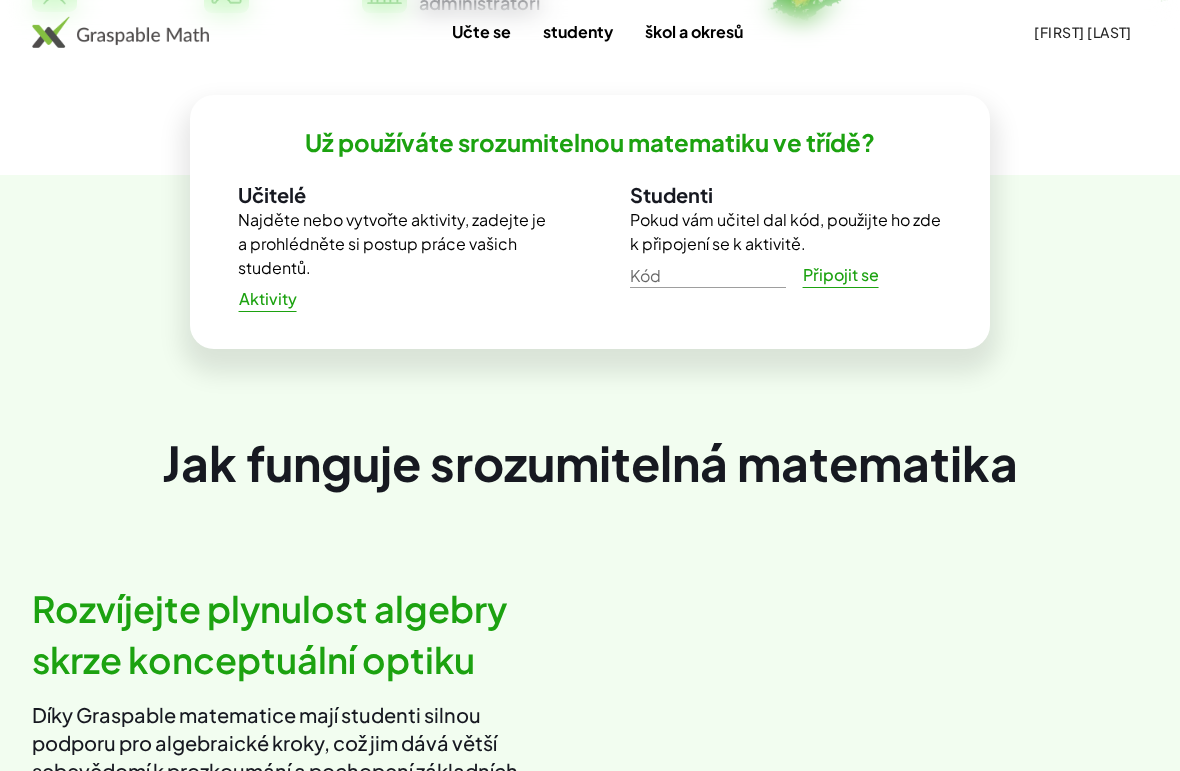 scroll, scrollTop: 683, scrollLeft: 0, axis: vertical 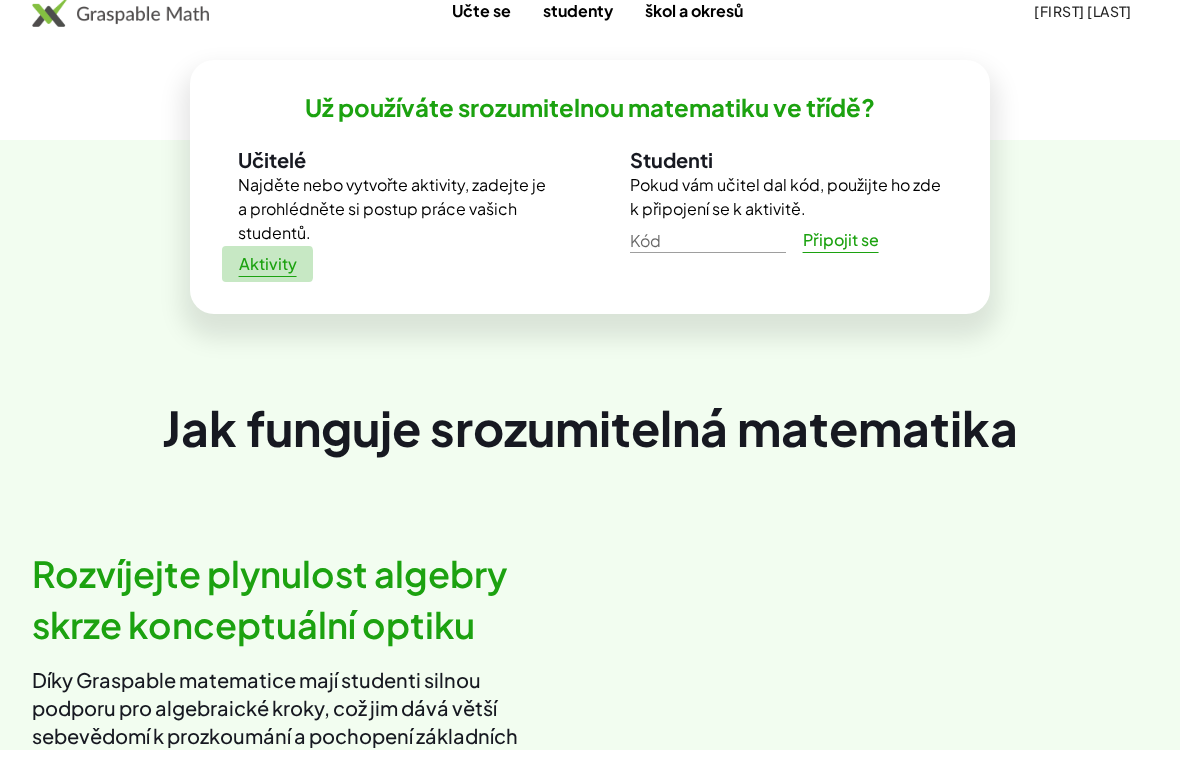 click on "Aktivity" at bounding box center (268, 284) 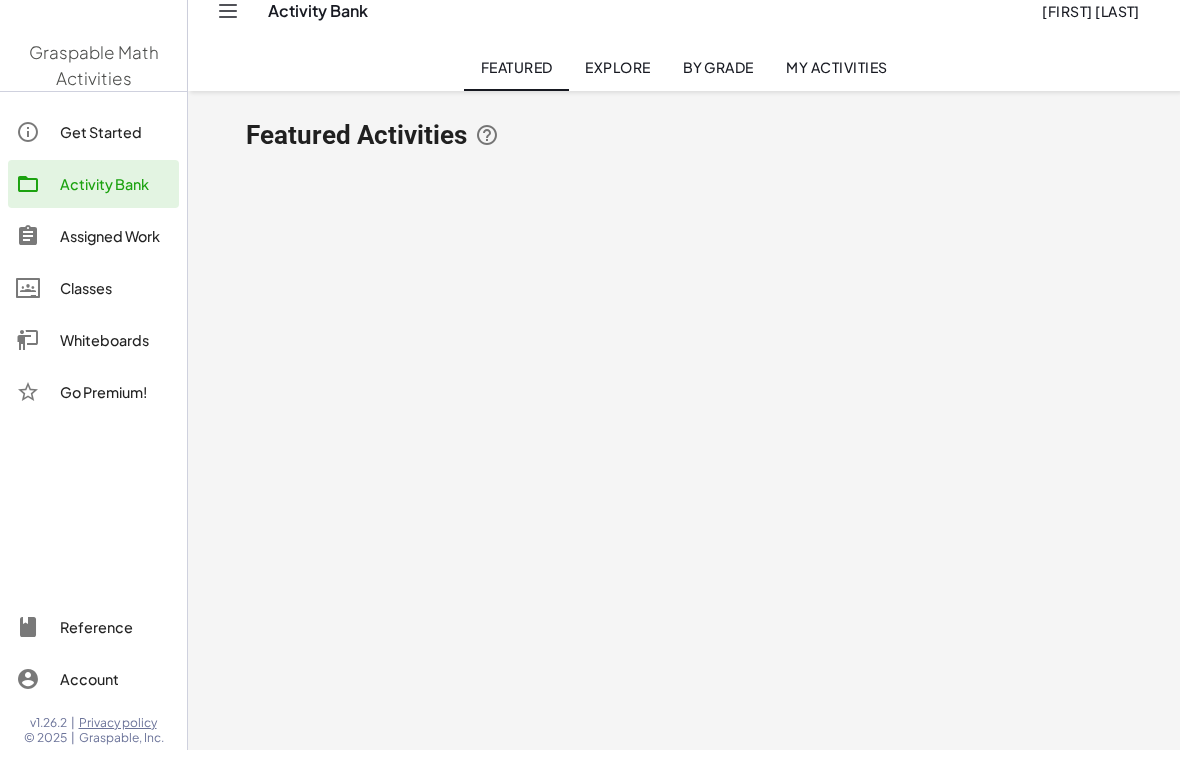 scroll, scrollTop: 0, scrollLeft: 0, axis: both 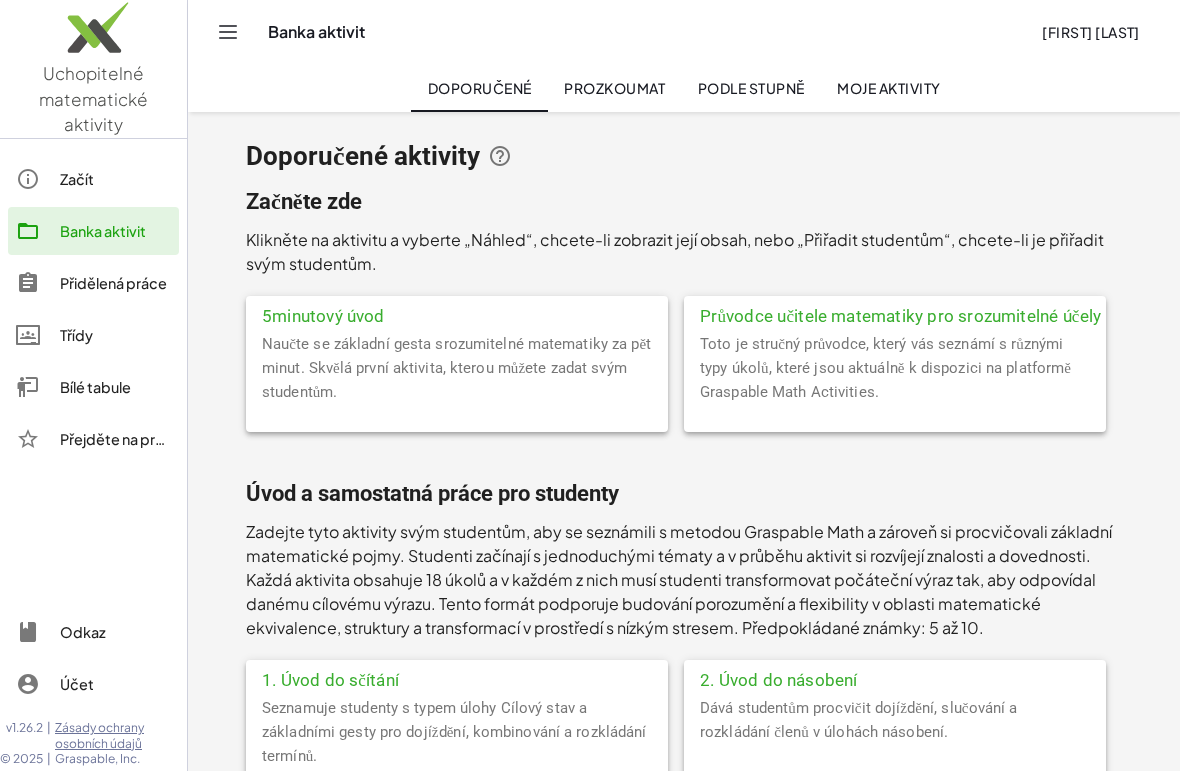 click on "Banka aktivit" 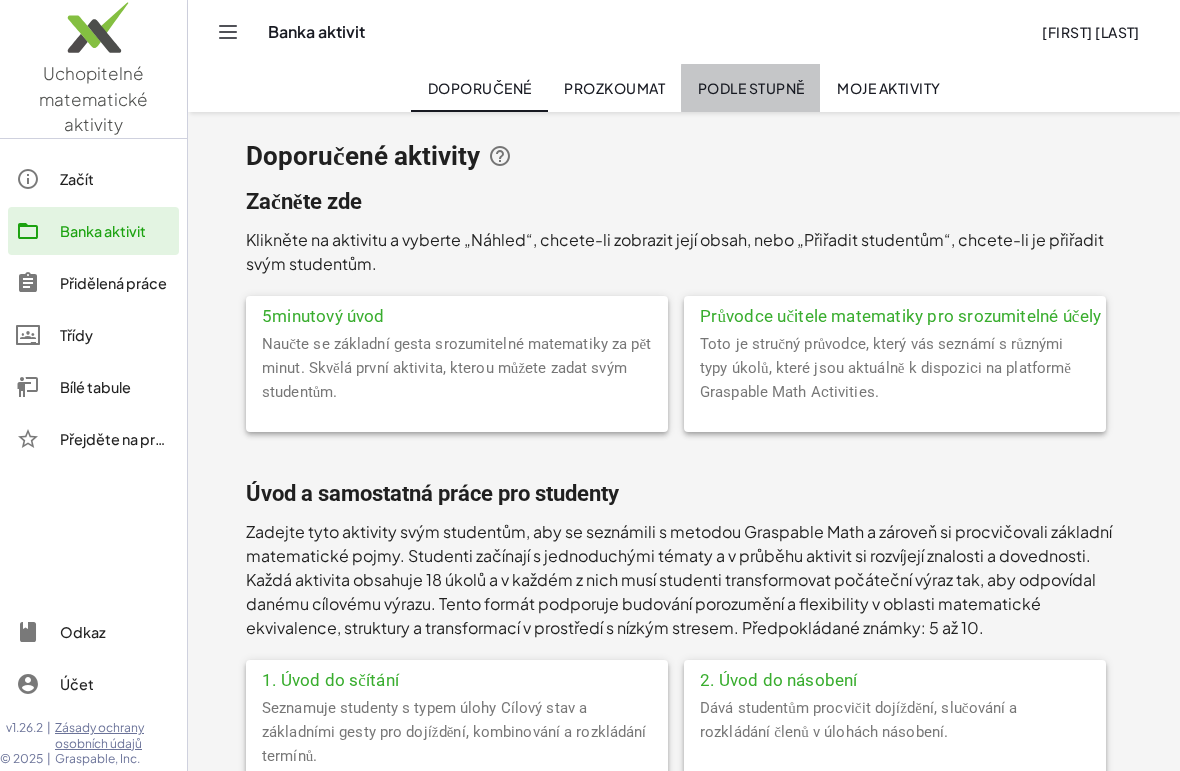 click on "Podle stupně" at bounding box center (751, 88) 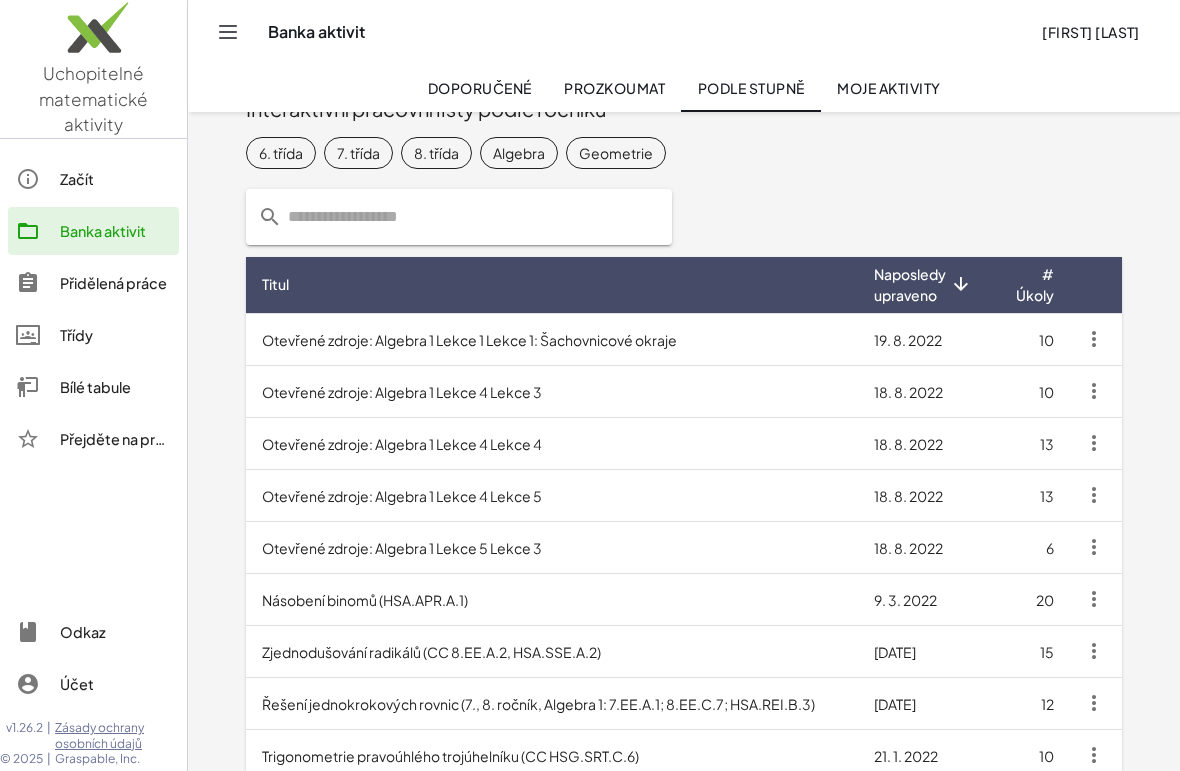 scroll, scrollTop: 0, scrollLeft: 0, axis: both 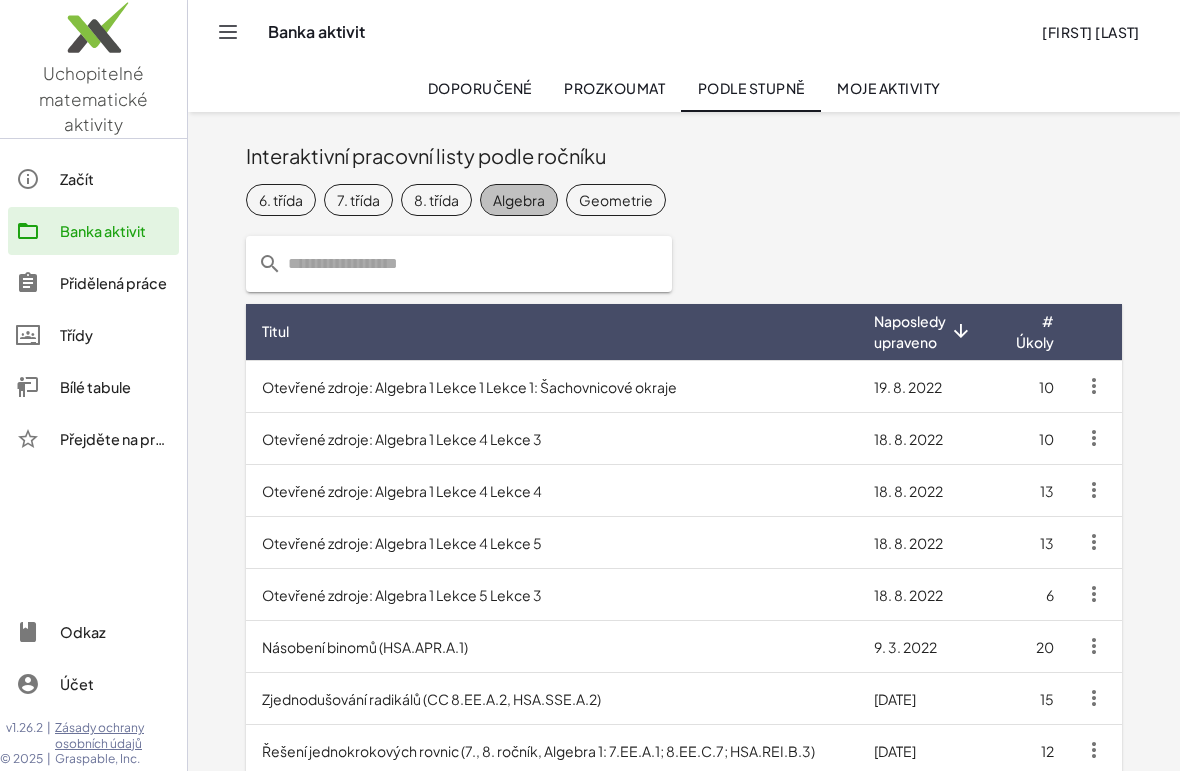click on "Algebra" at bounding box center (519, 200) 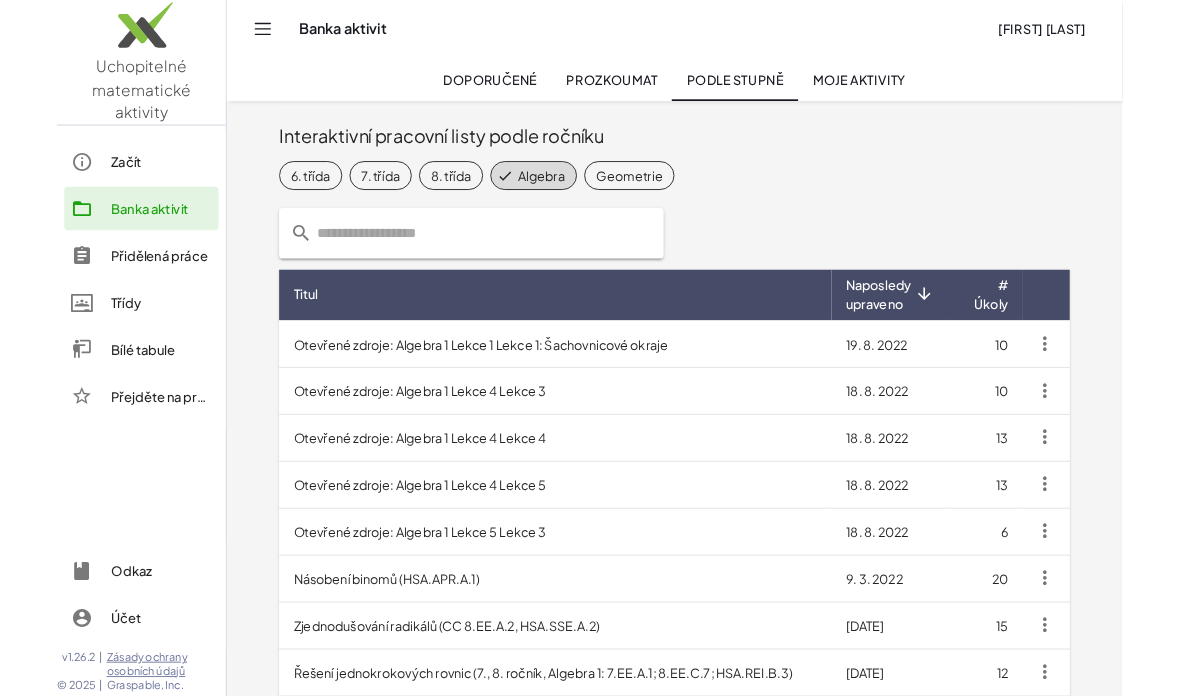 scroll, scrollTop: 0, scrollLeft: 0, axis: both 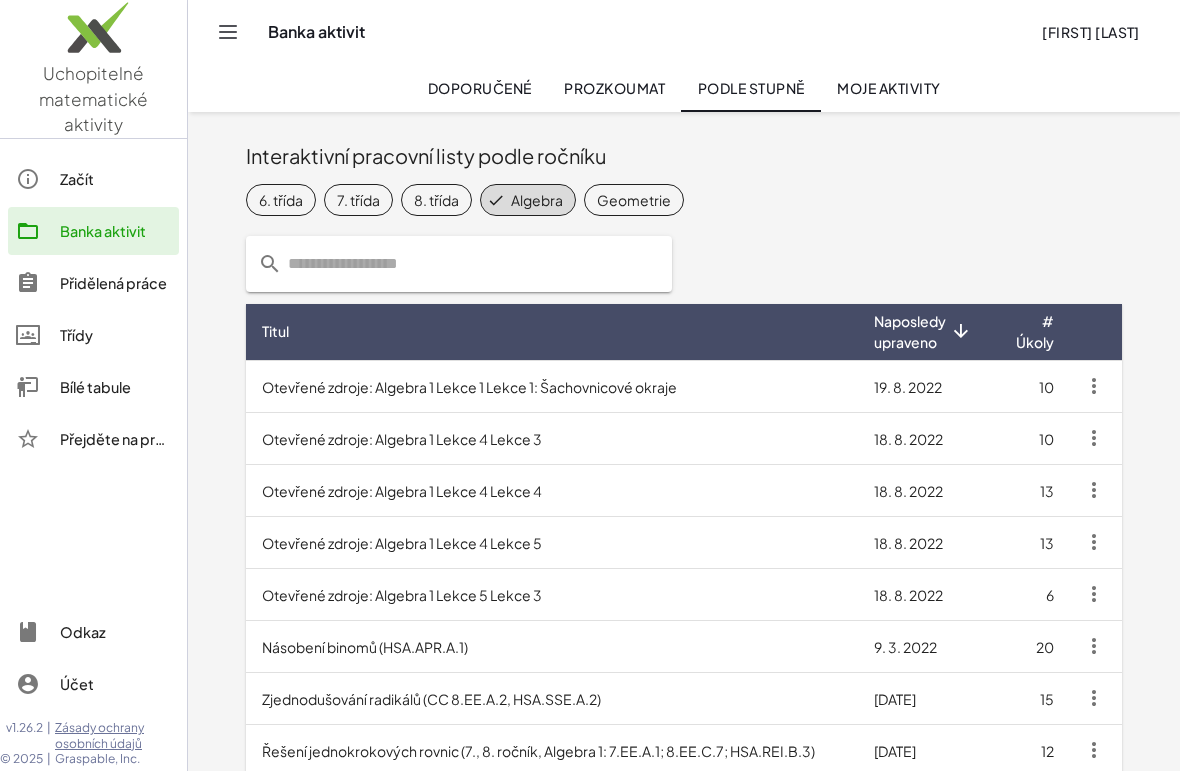 click on "8. třída" at bounding box center (436, 200) 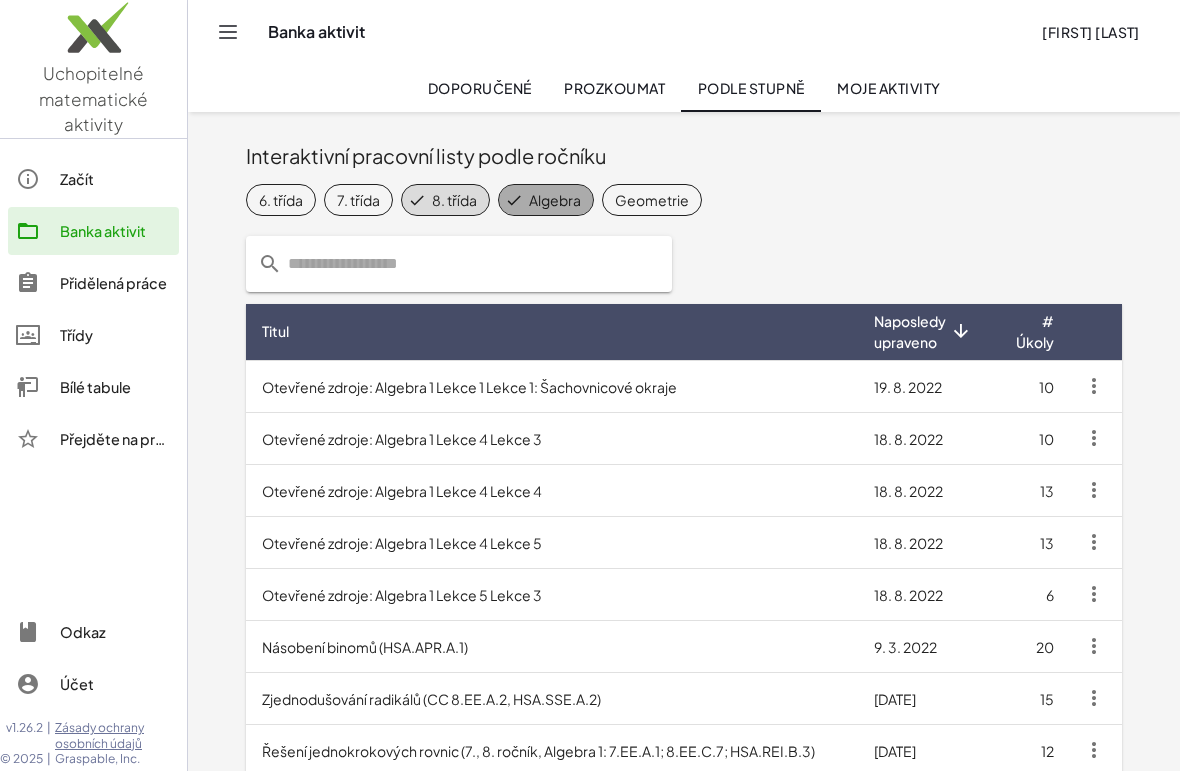 click on "Algebra" 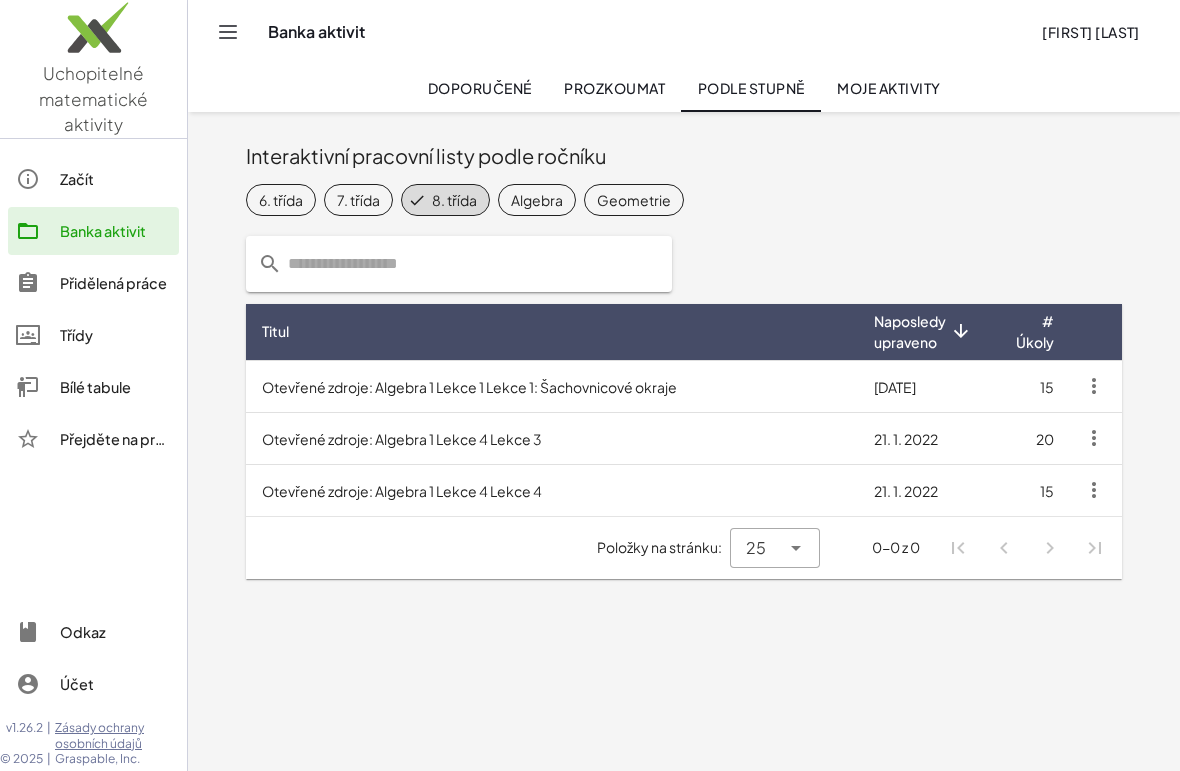 click 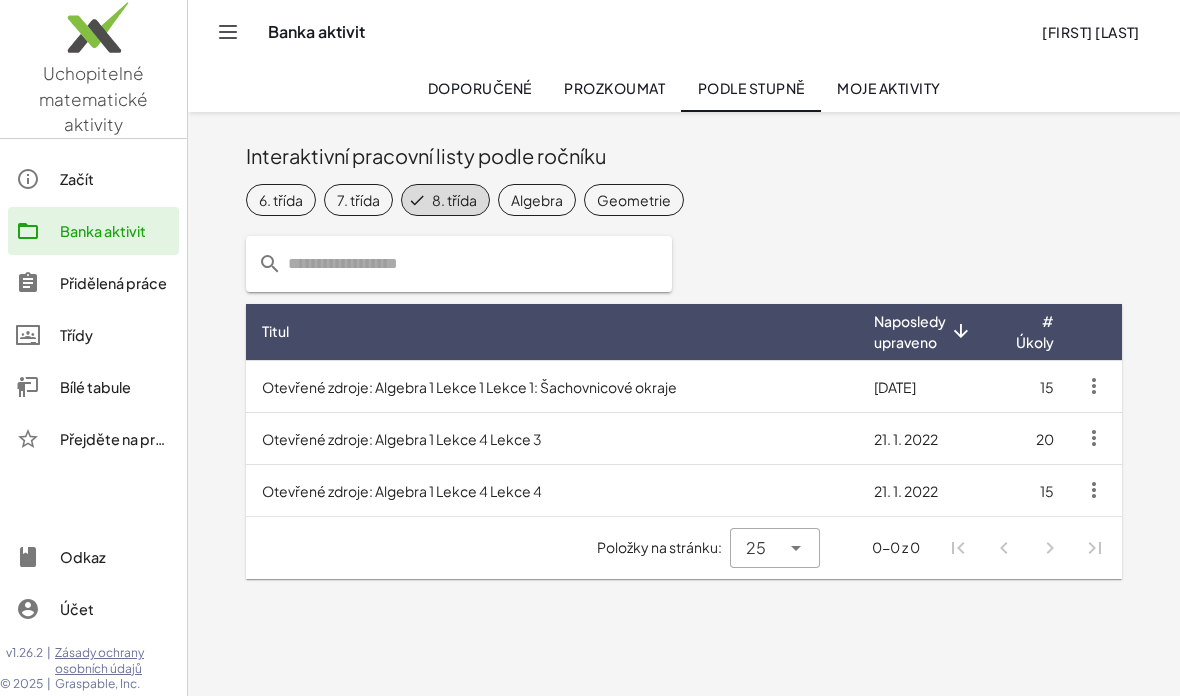 click on "8. třída" at bounding box center [454, 200] 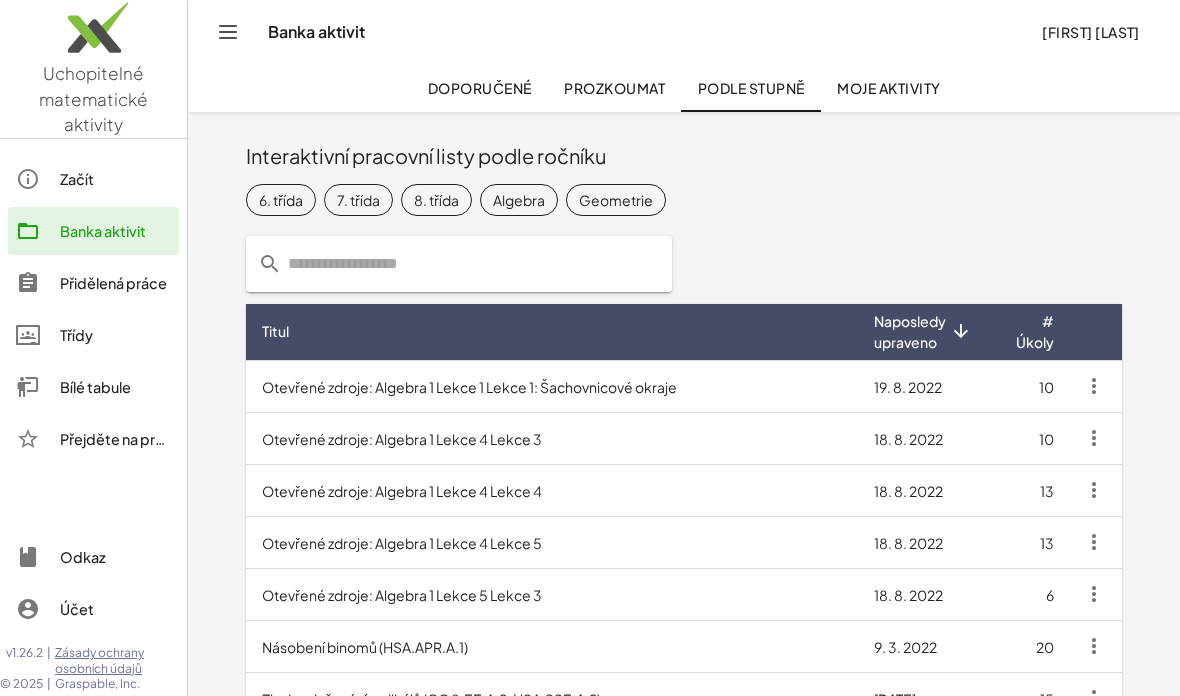 click 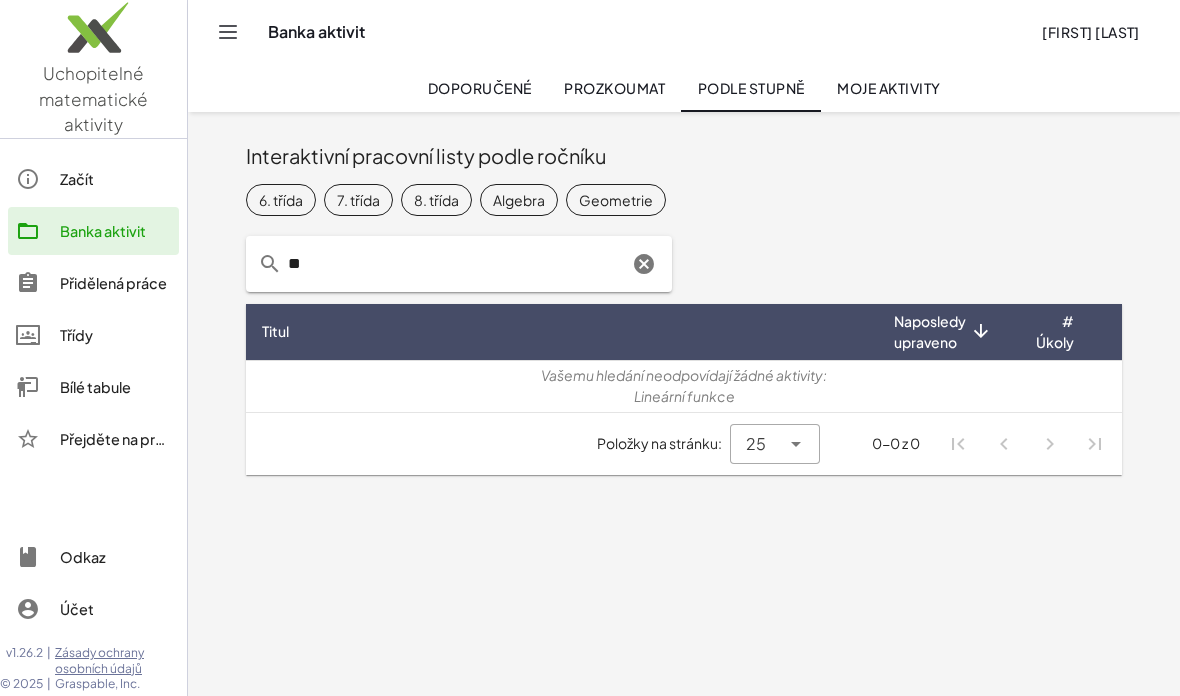 type on "*" 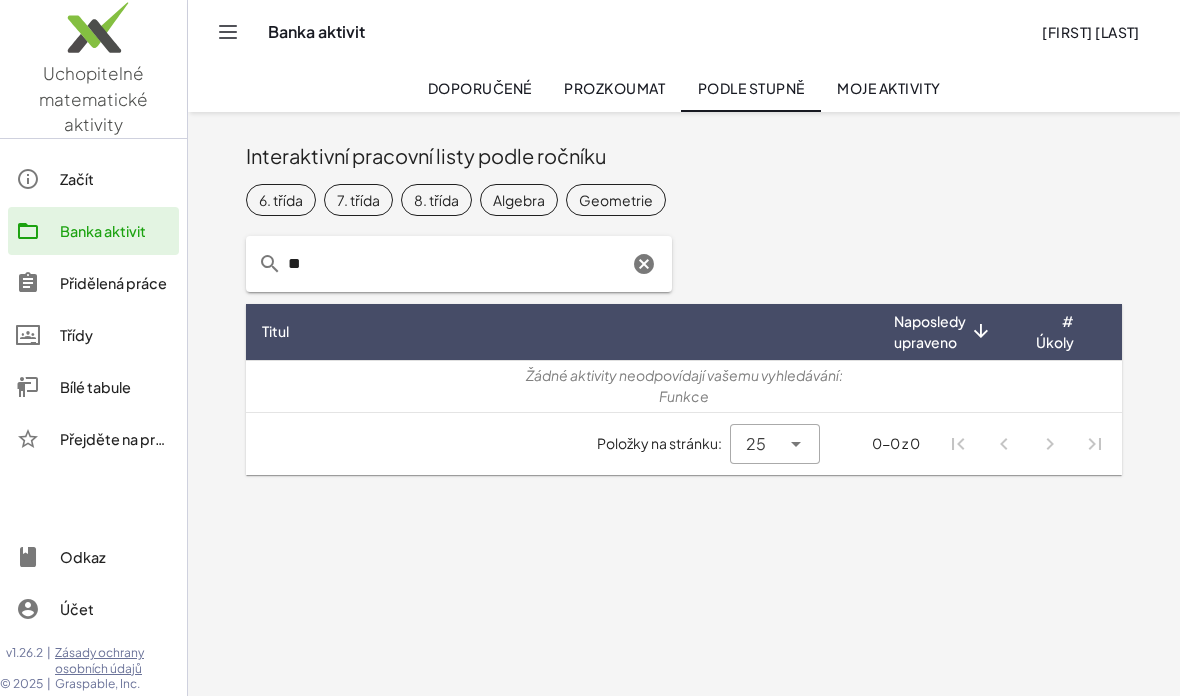 type on "*" 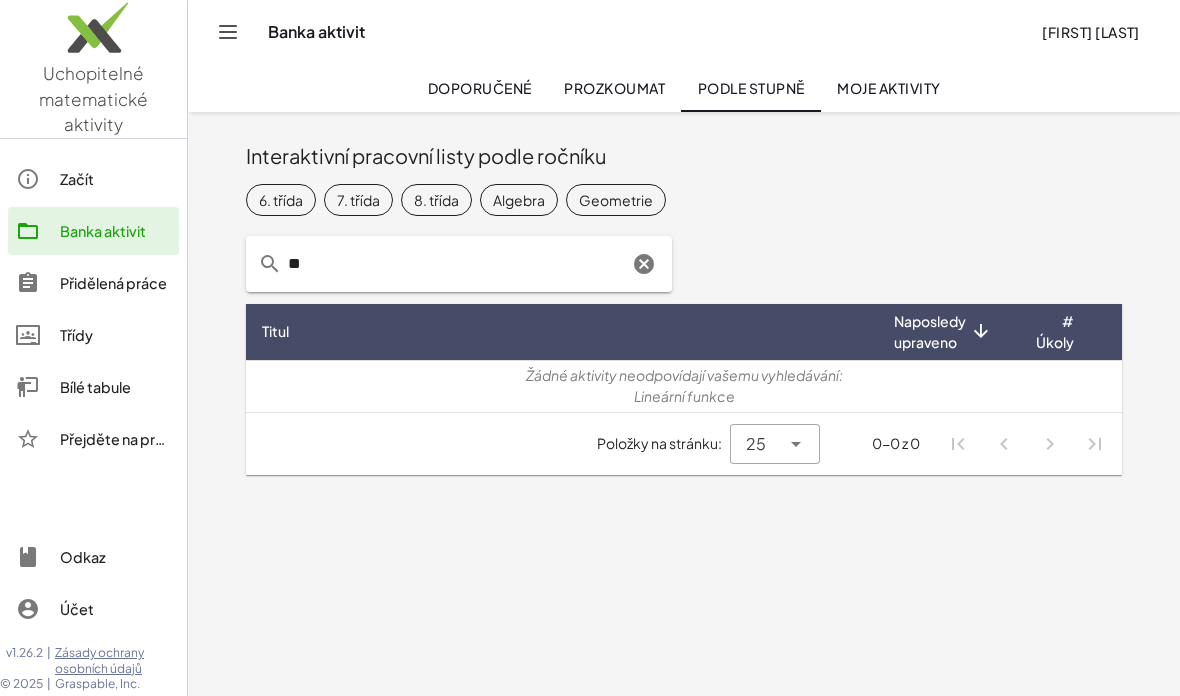 type on "*" 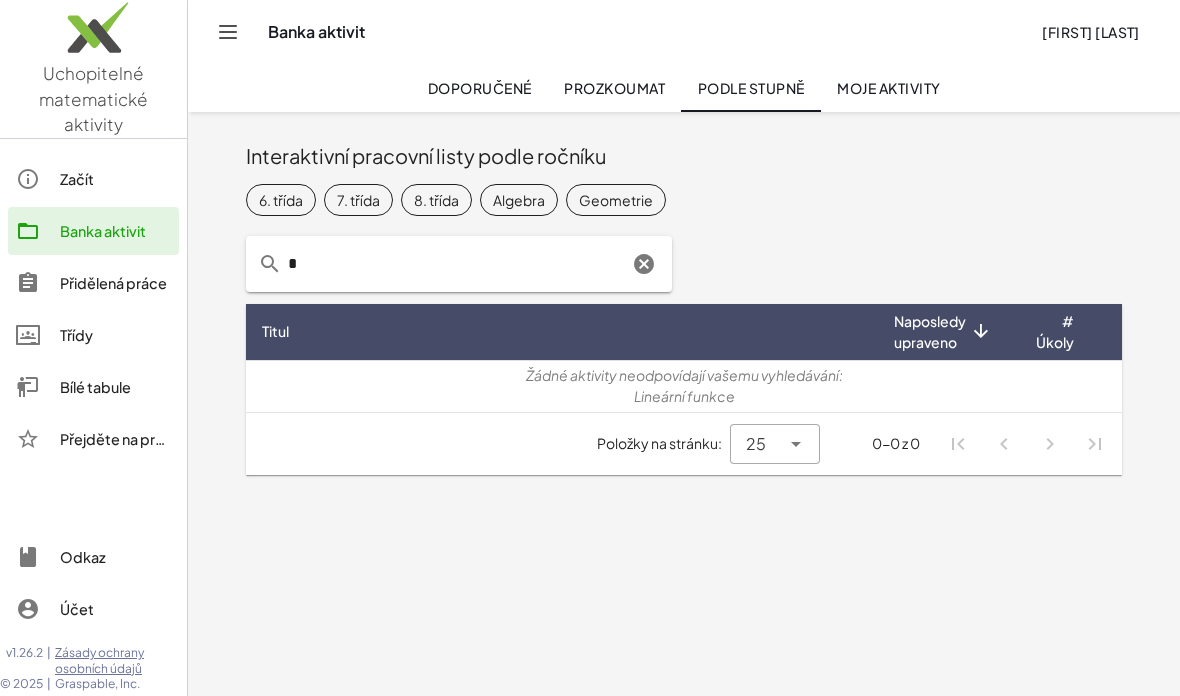 type 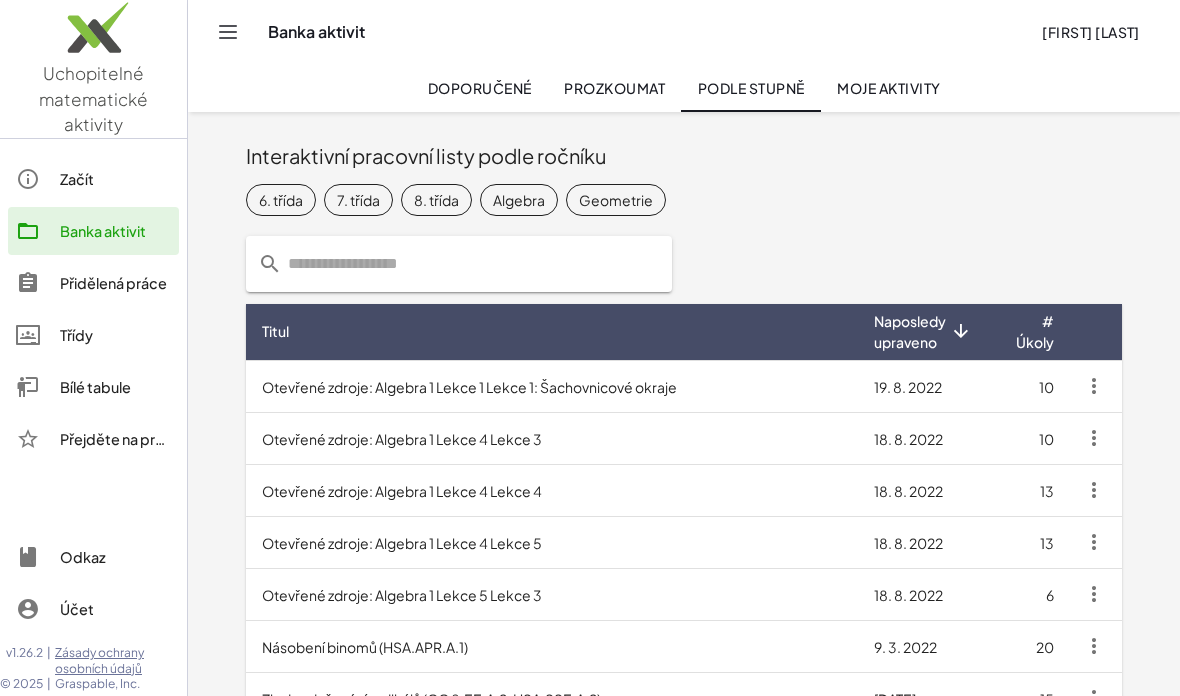 click on "Začít" 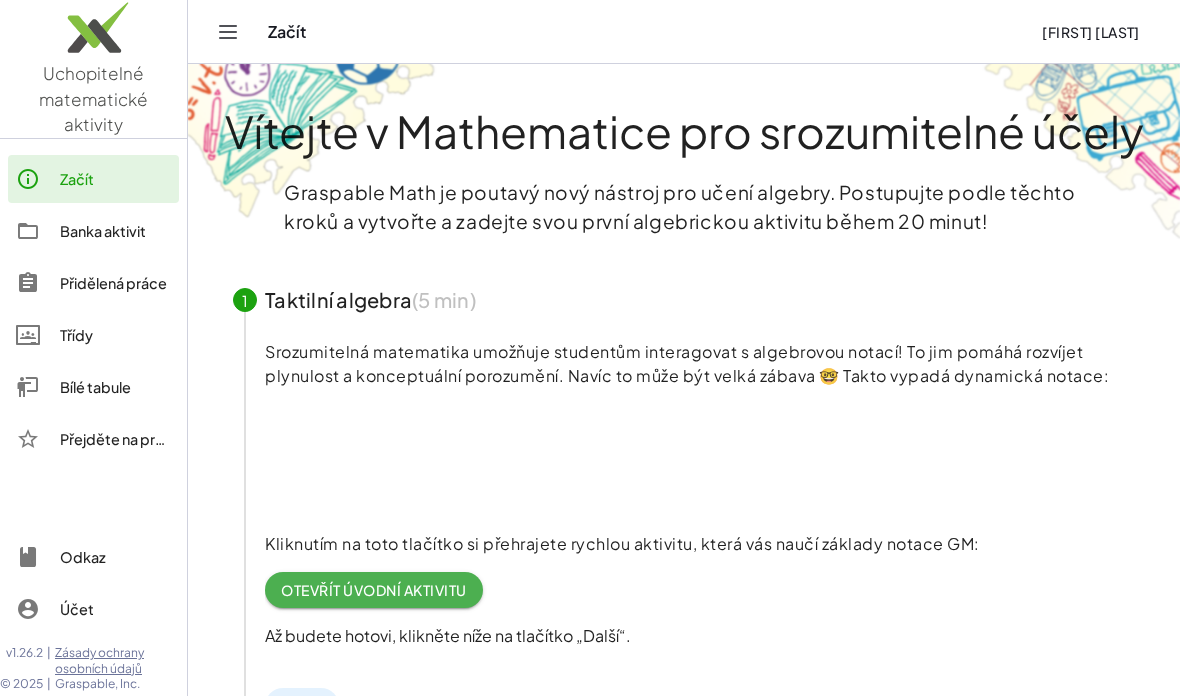 click on "Přejděte na prémiový účet!" at bounding box center [151, 439] 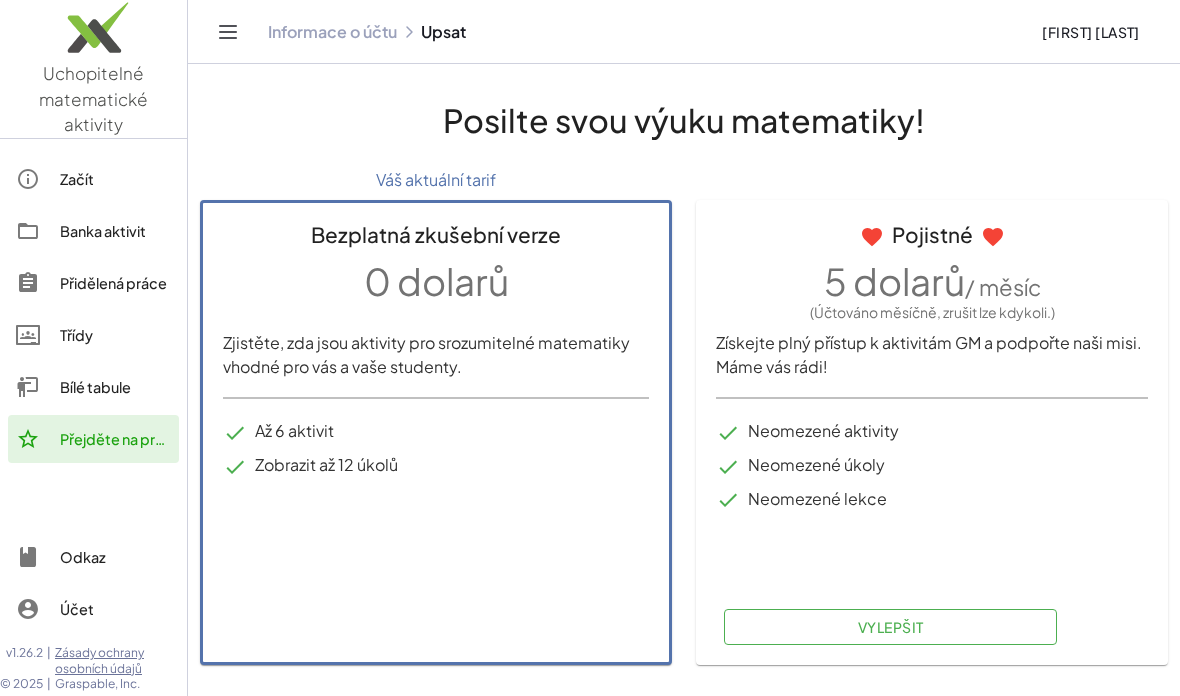 click on "Bílé tabule" at bounding box center (95, 387) 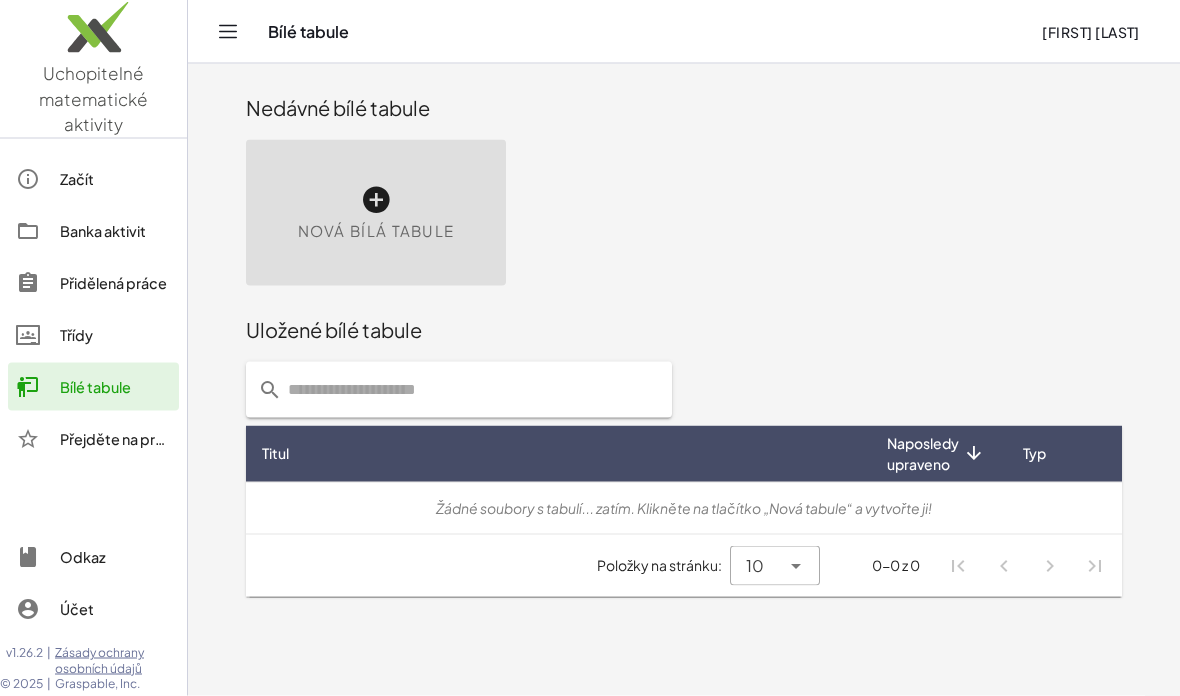 scroll, scrollTop: 0, scrollLeft: 0, axis: both 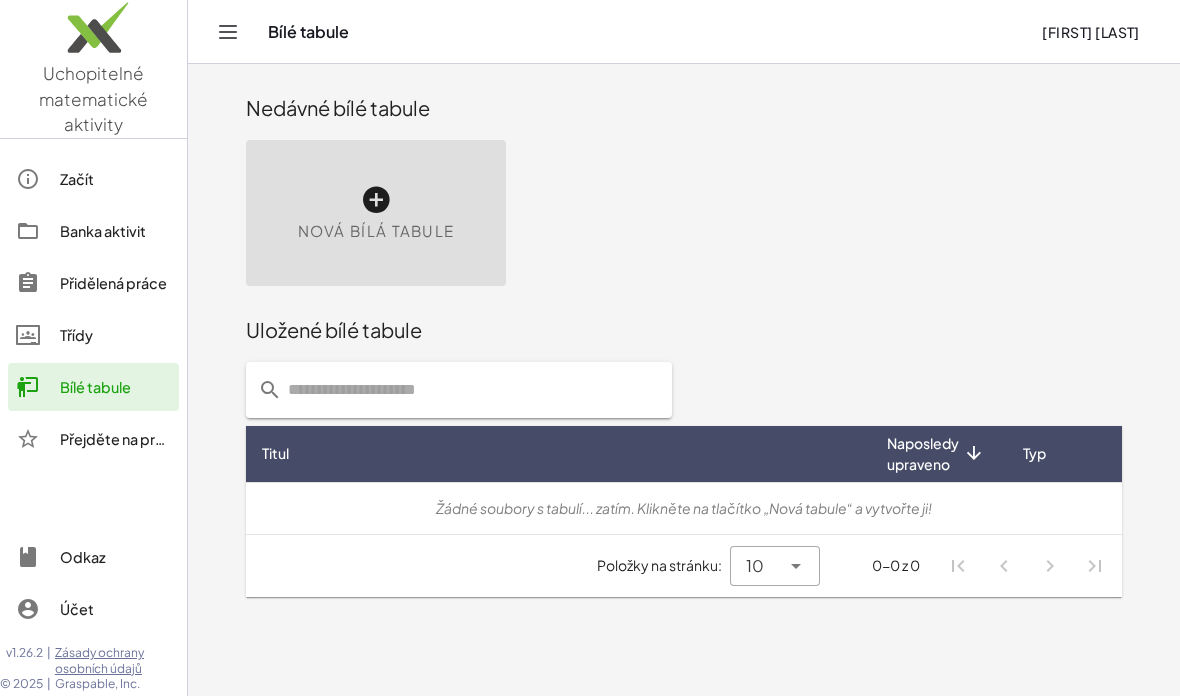 click at bounding box center [376, 200] 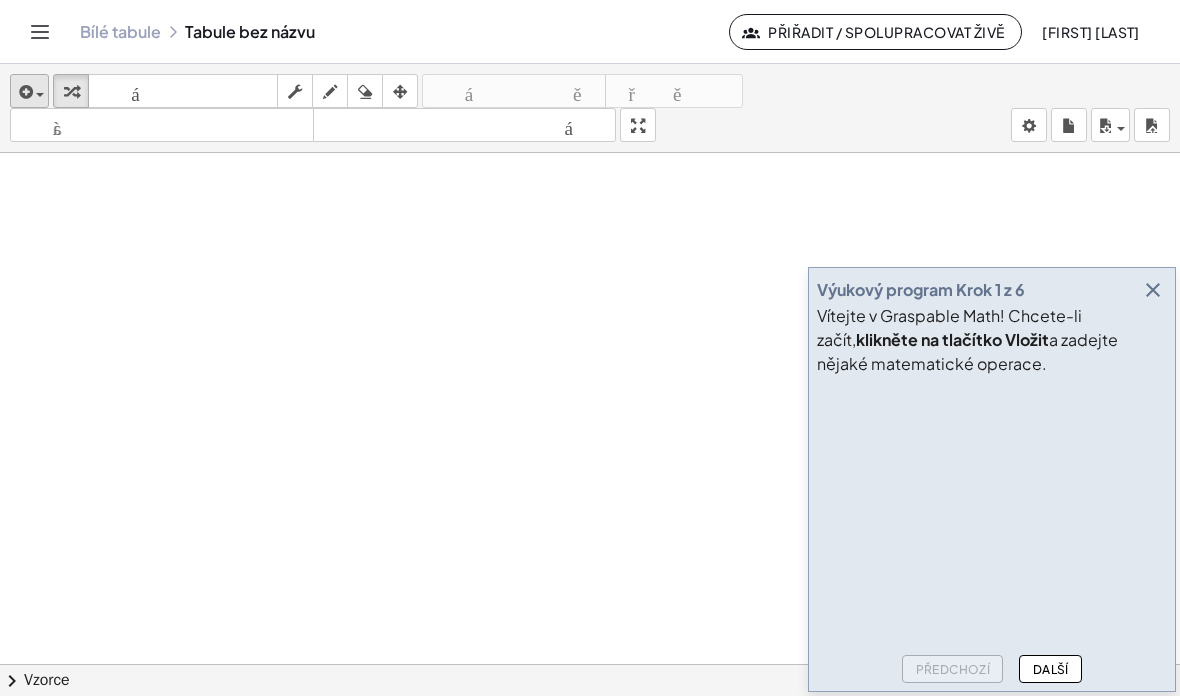click on "vložit" at bounding box center (29, 91) 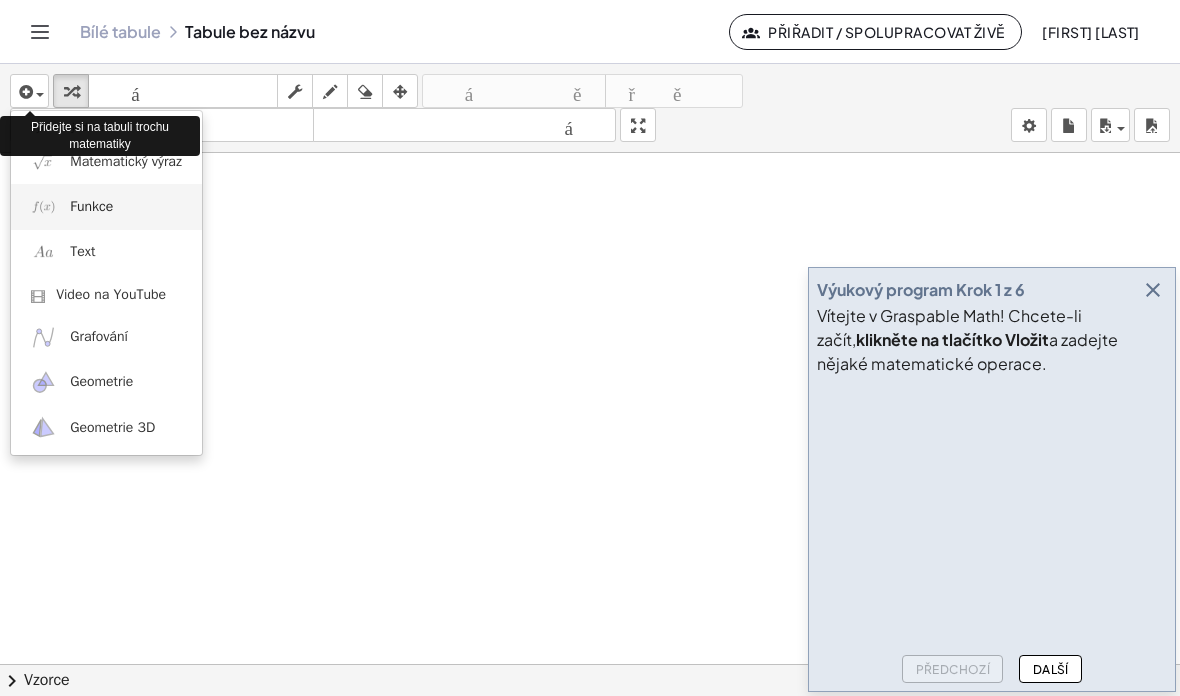 click on "Funkce" at bounding box center (106, 206) 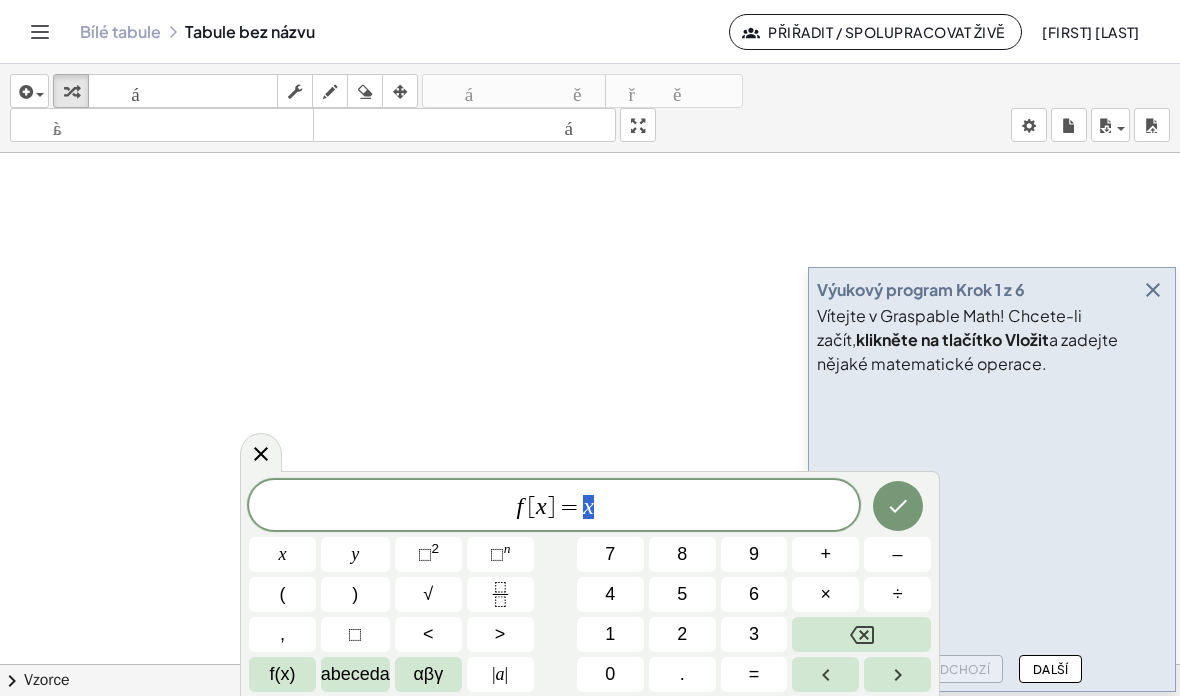 click on "=" at bounding box center (569, 507) 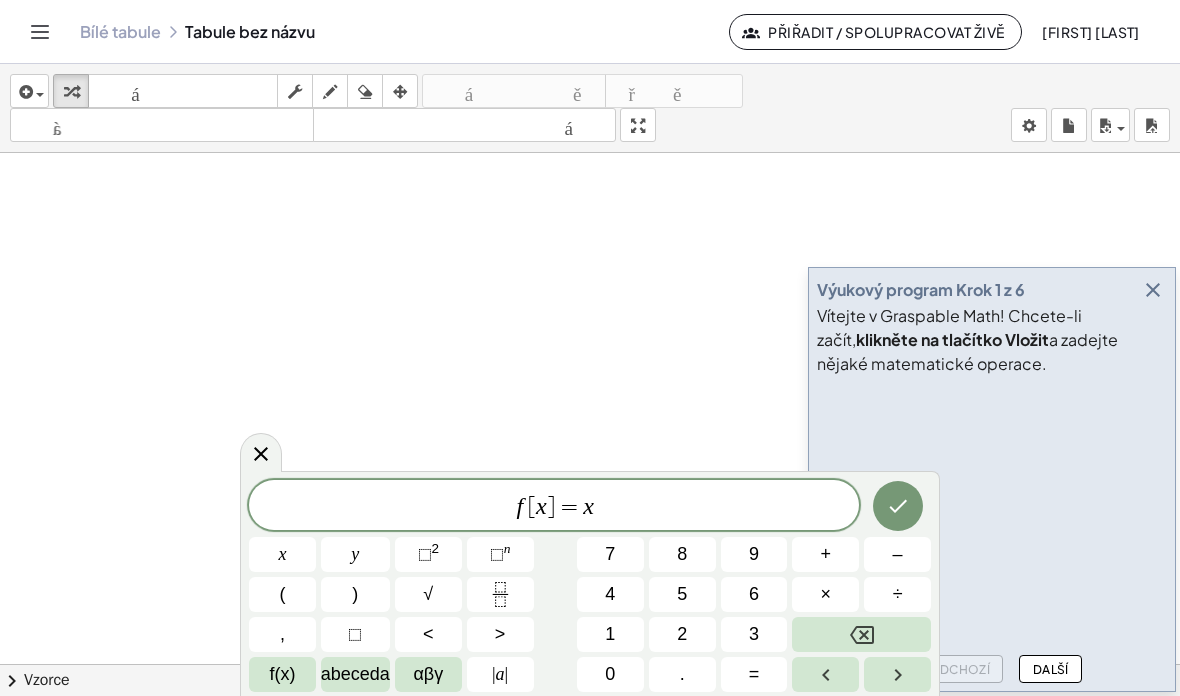click on "=" at bounding box center [569, 507] 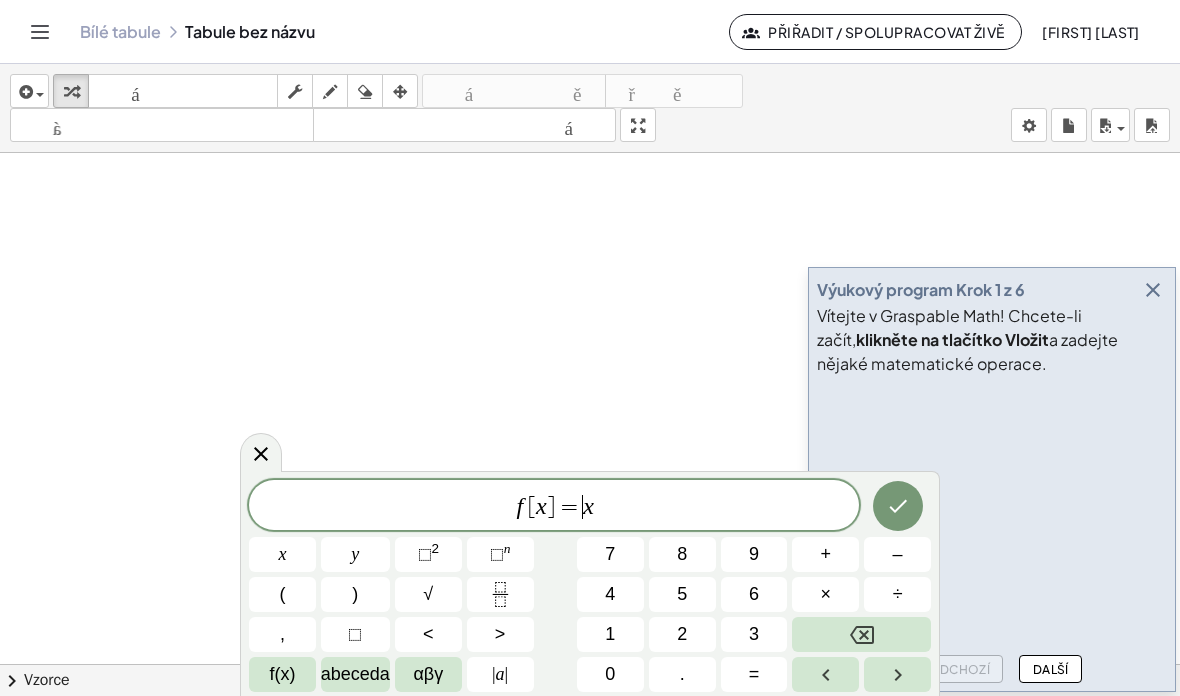 click on "4" at bounding box center [610, 594] 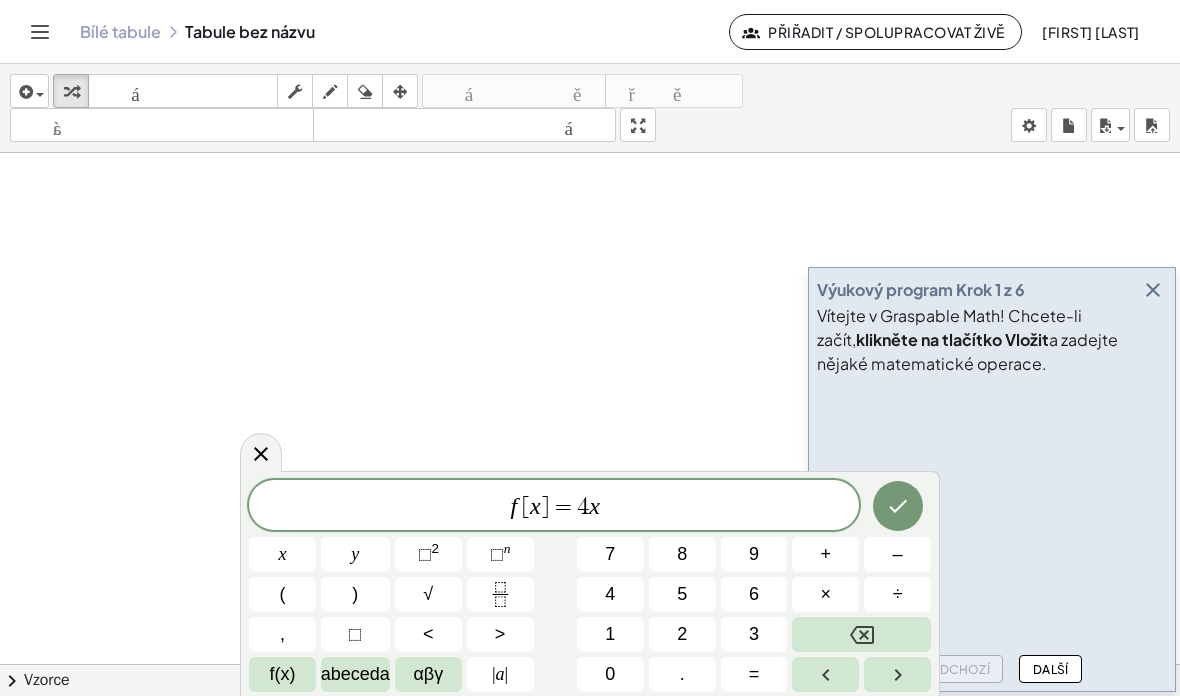 click on "f [ x ] = 4 ​ x" 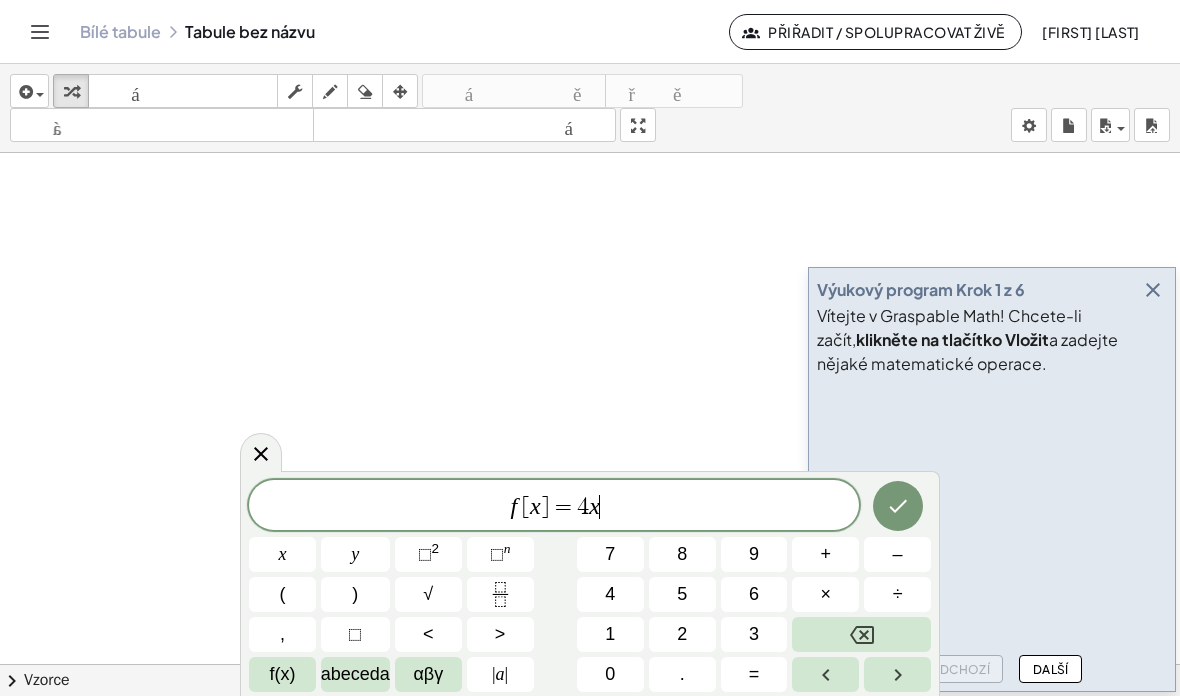click on "–" at bounding box center (898, 554) 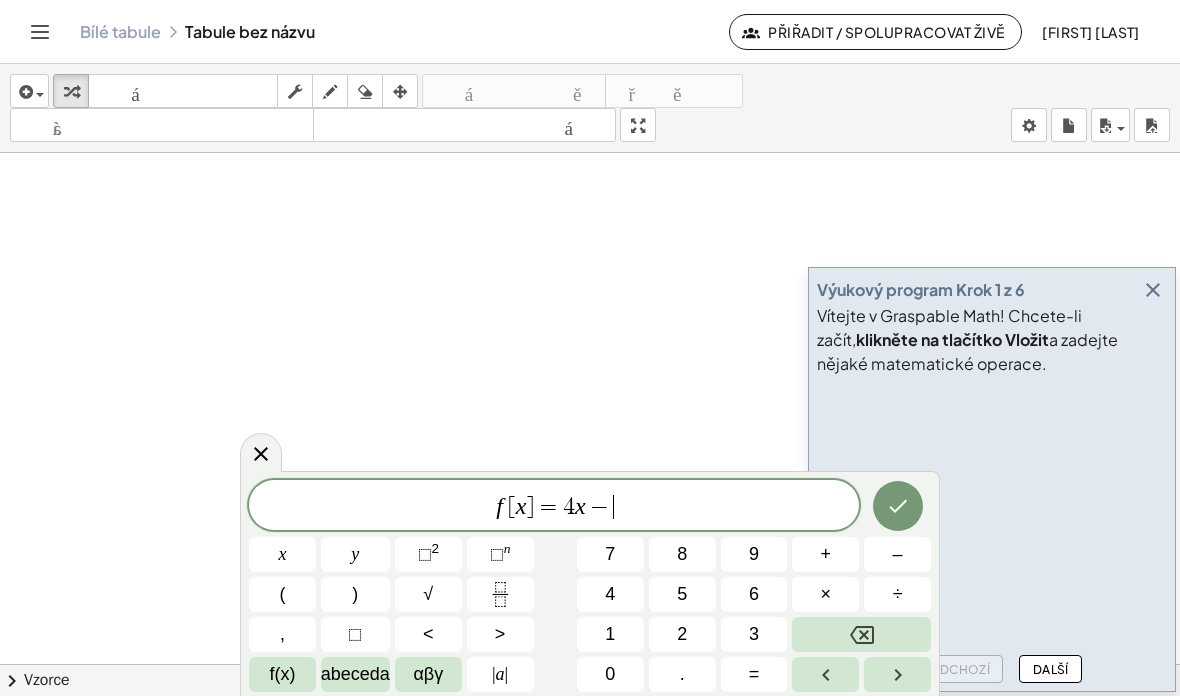 click on "2" at bounding box center [682, 634] 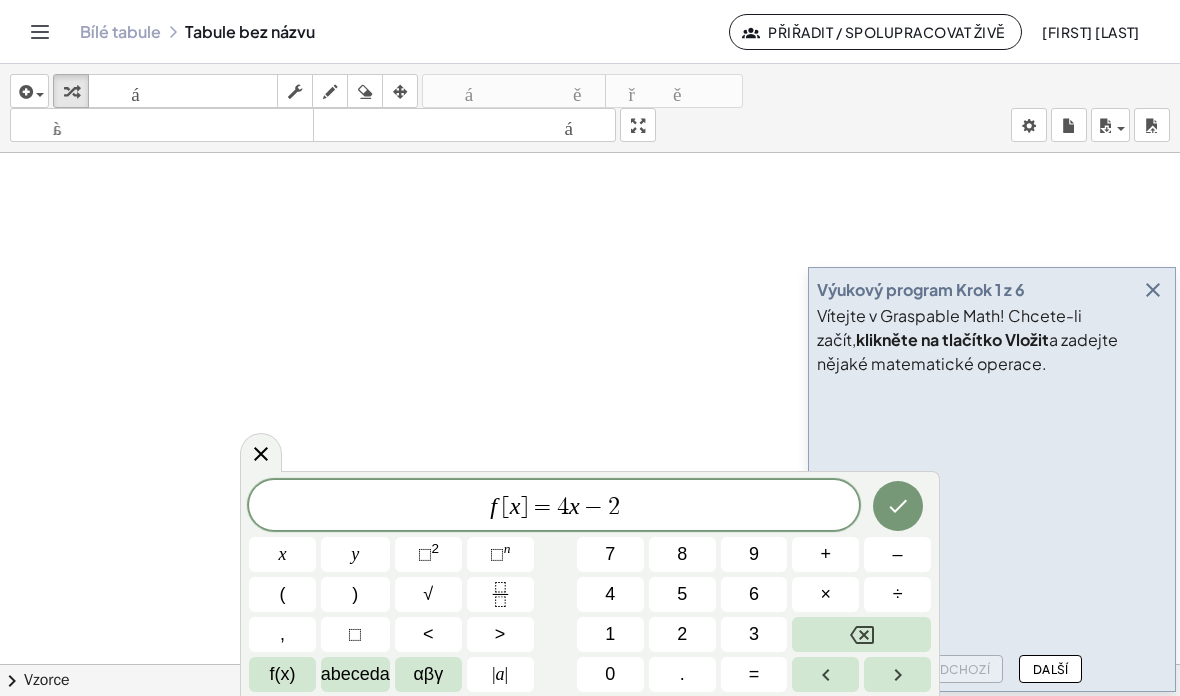 click 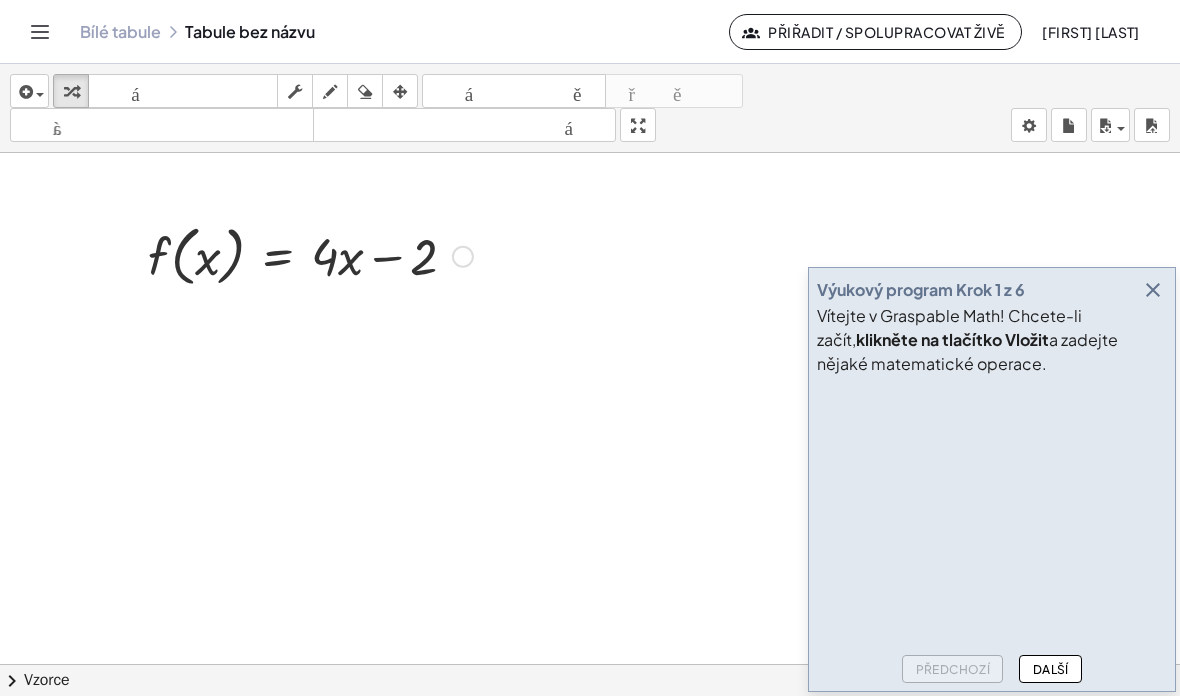 click at bounding box center (1153, 290) 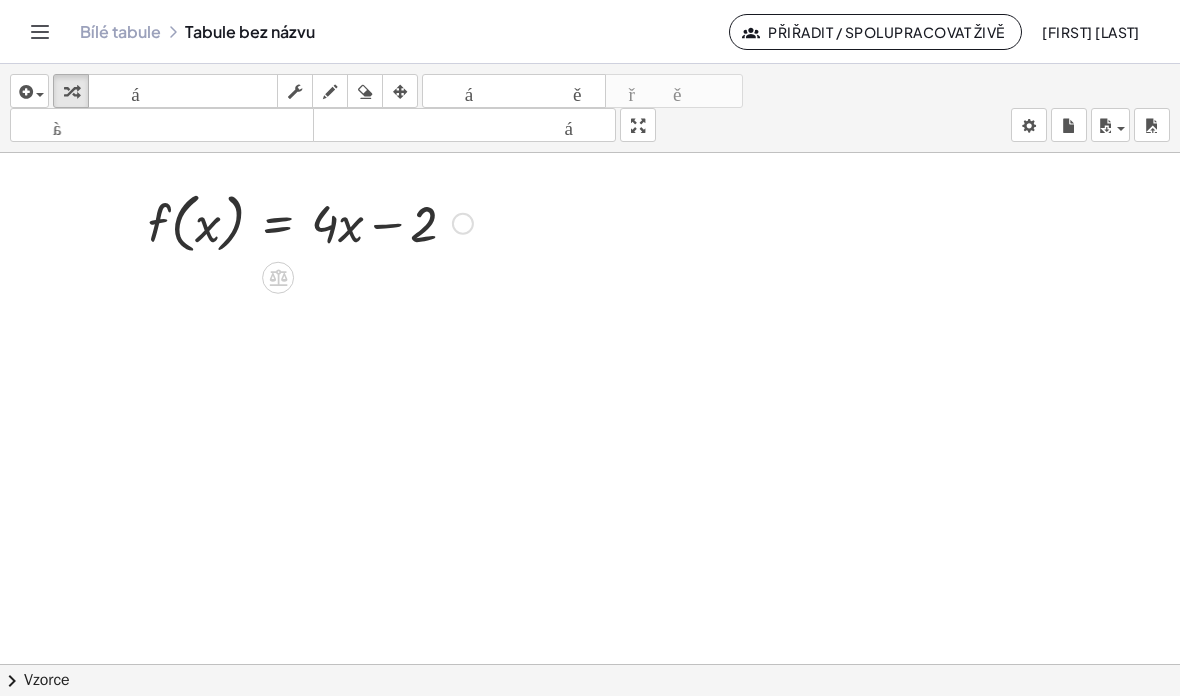 scroll, scrollTop: 0, scrollLeft: 0, axis: both 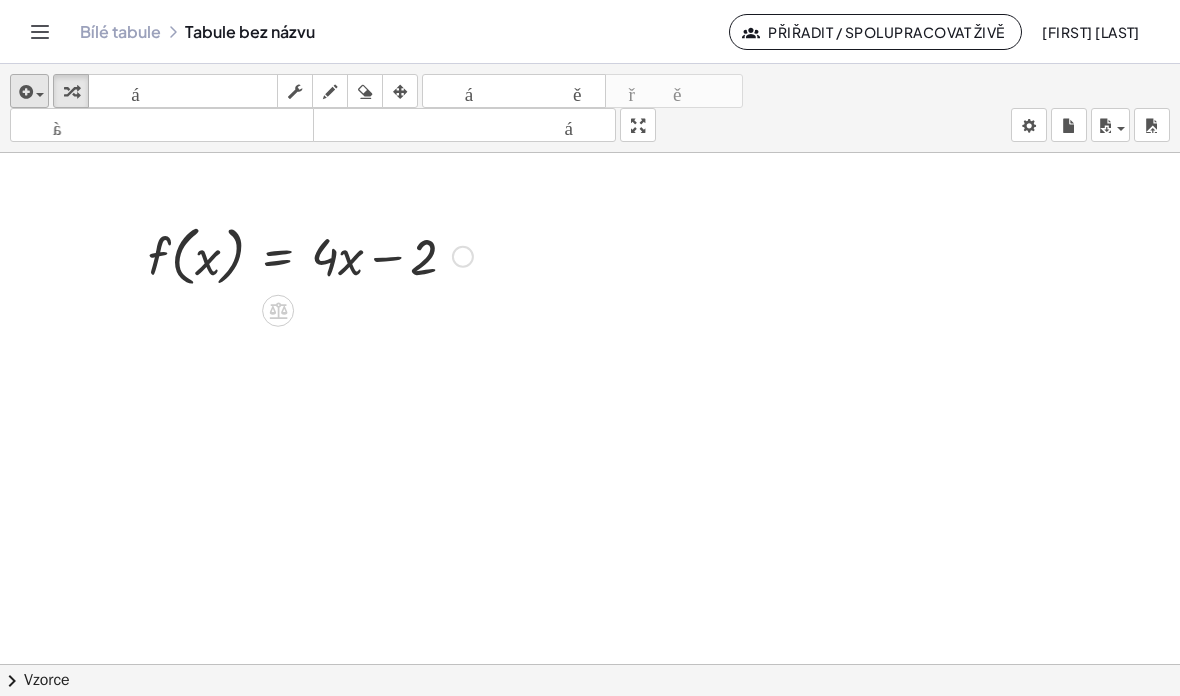 click on "vložit" at bounding box center [29, 91] 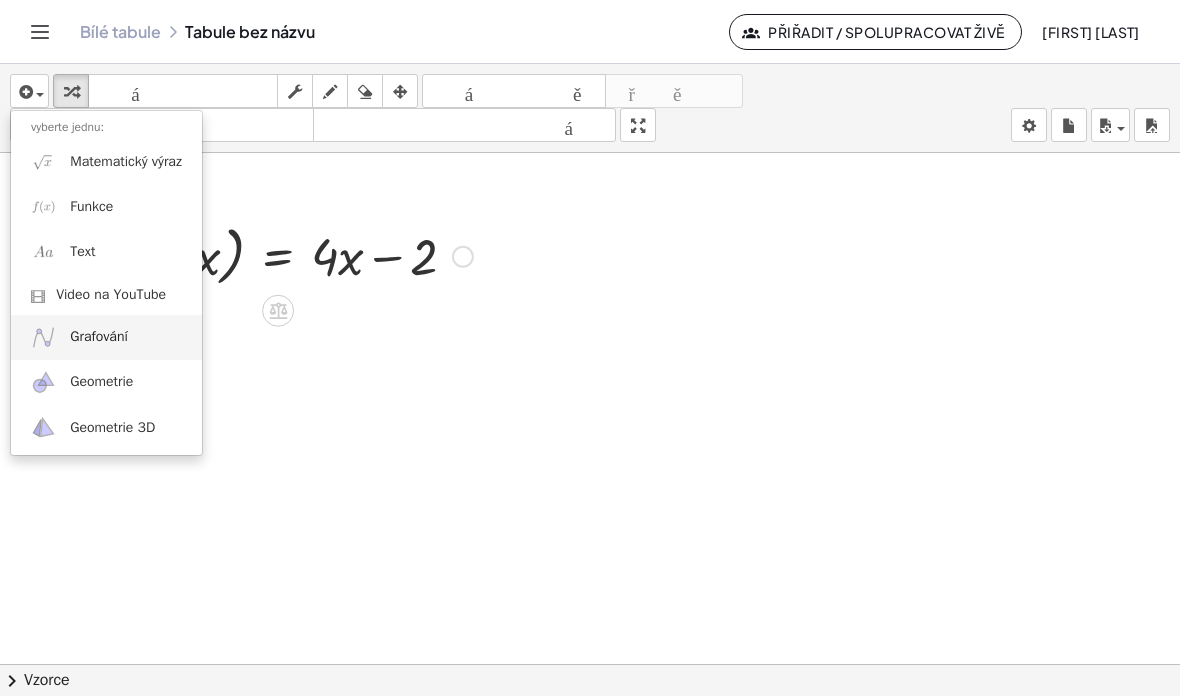 click on "Grafování" at bounding box center [106, 337] 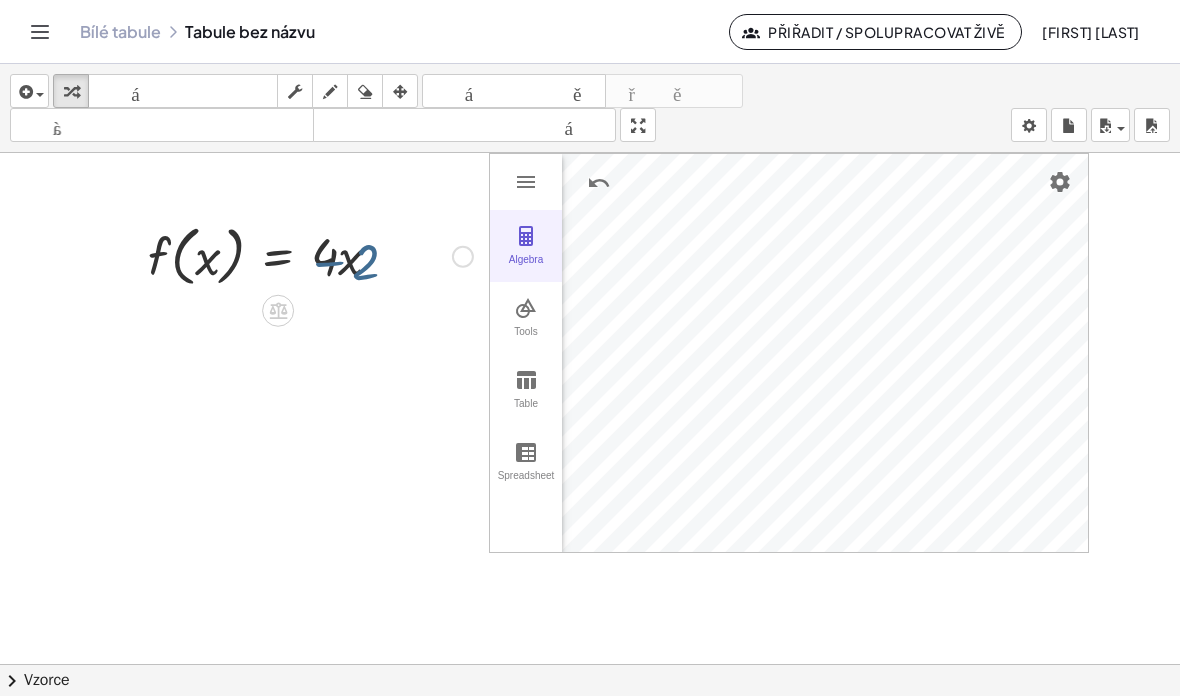 click on "Algebra" at bounding box center (526, 268) 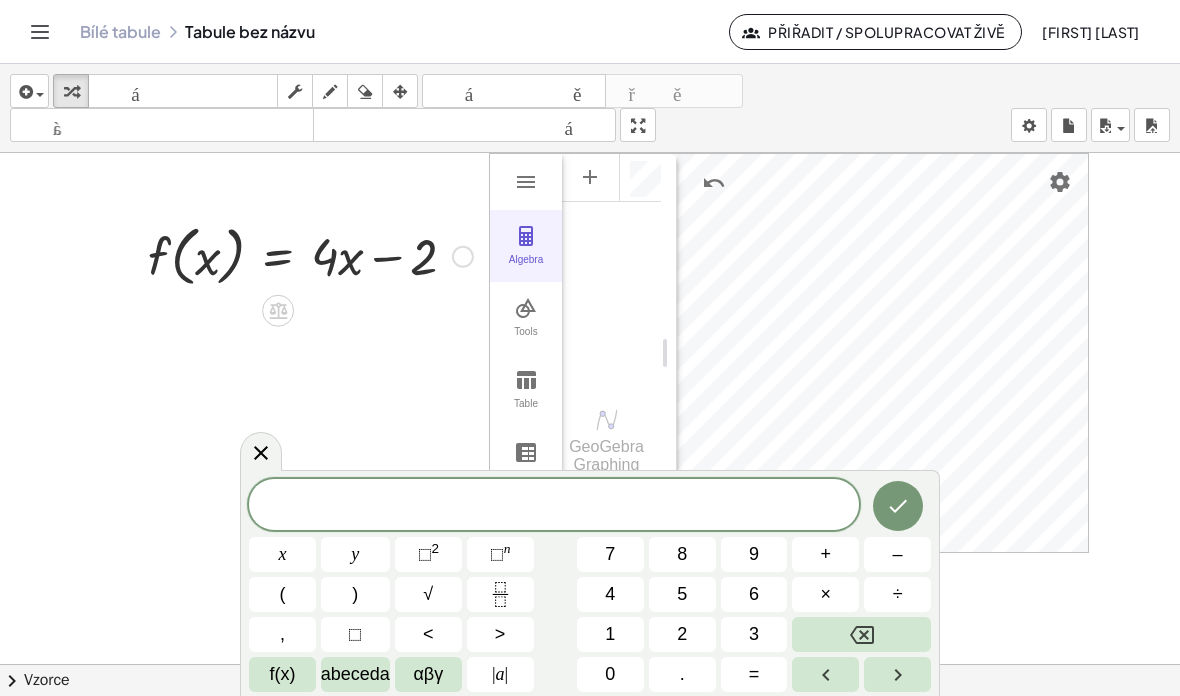 click at bounding box center (898, 506) 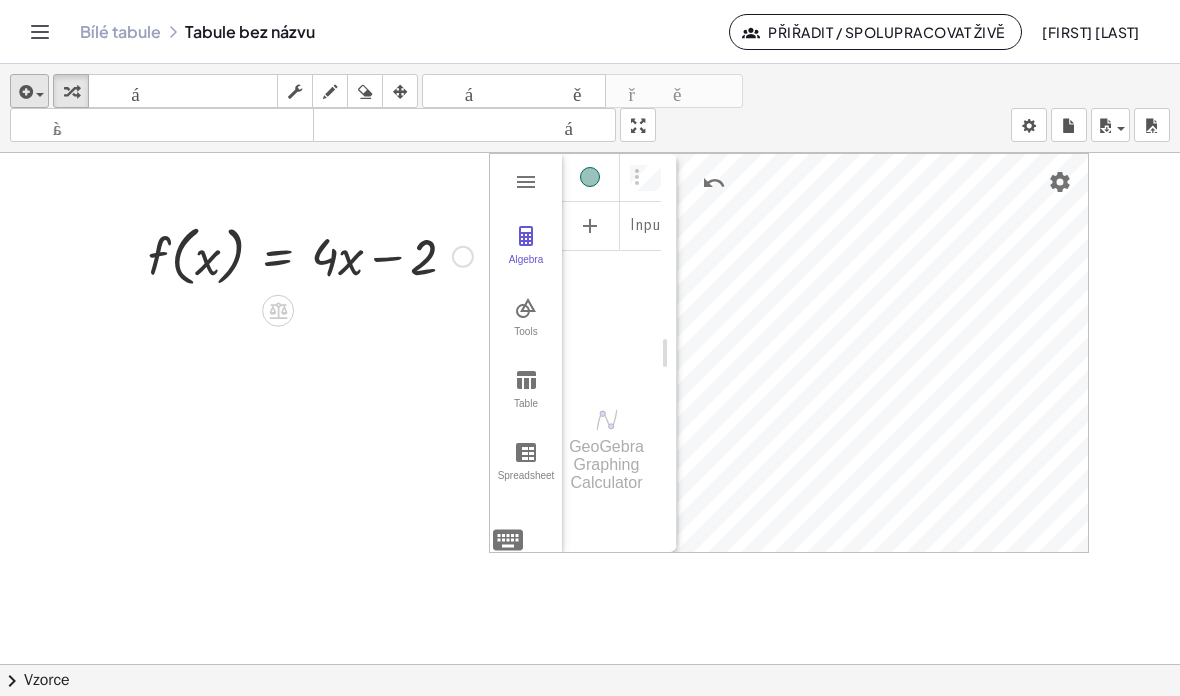 click at bounding box center (29, 91) 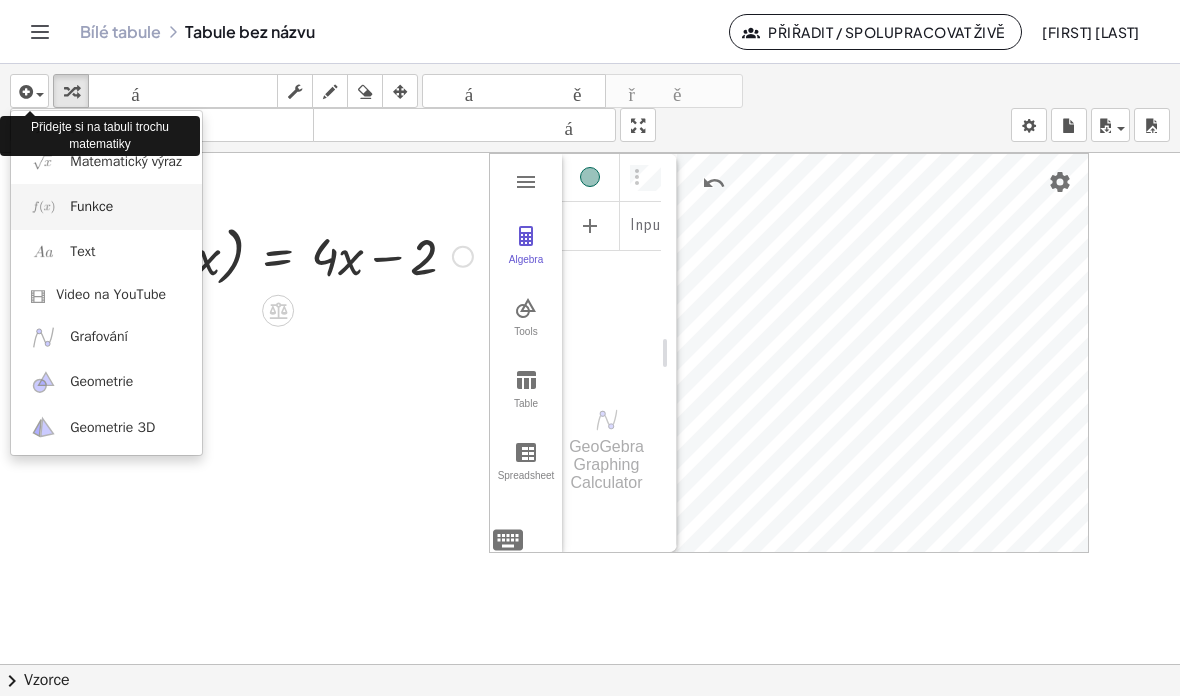 click on "Funkce" at bounding box center (106, 206) 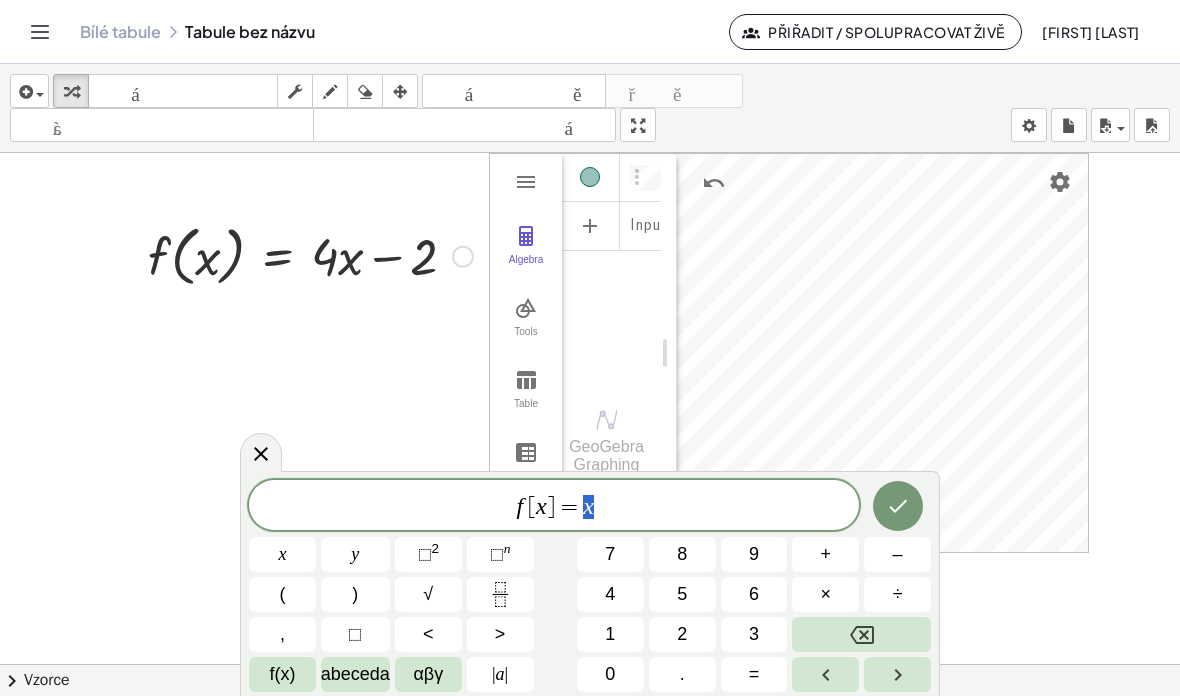 click on "=" at bounding box center [569, 507] 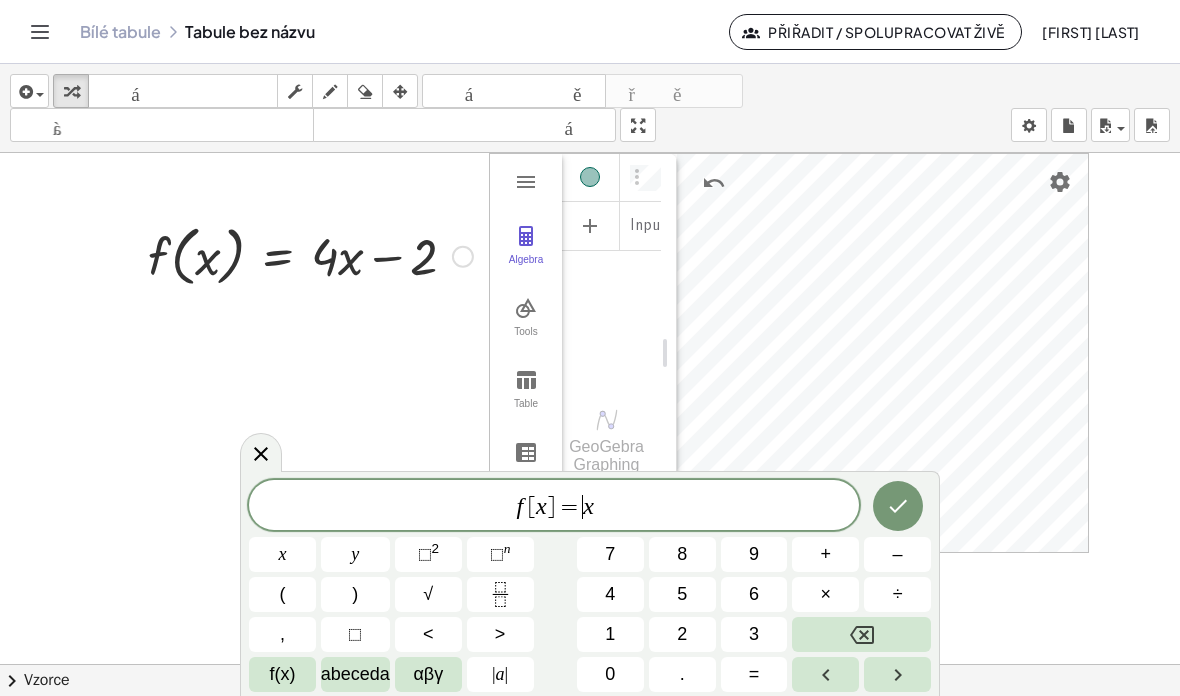 click on "4" at bounding box center (610, 594) 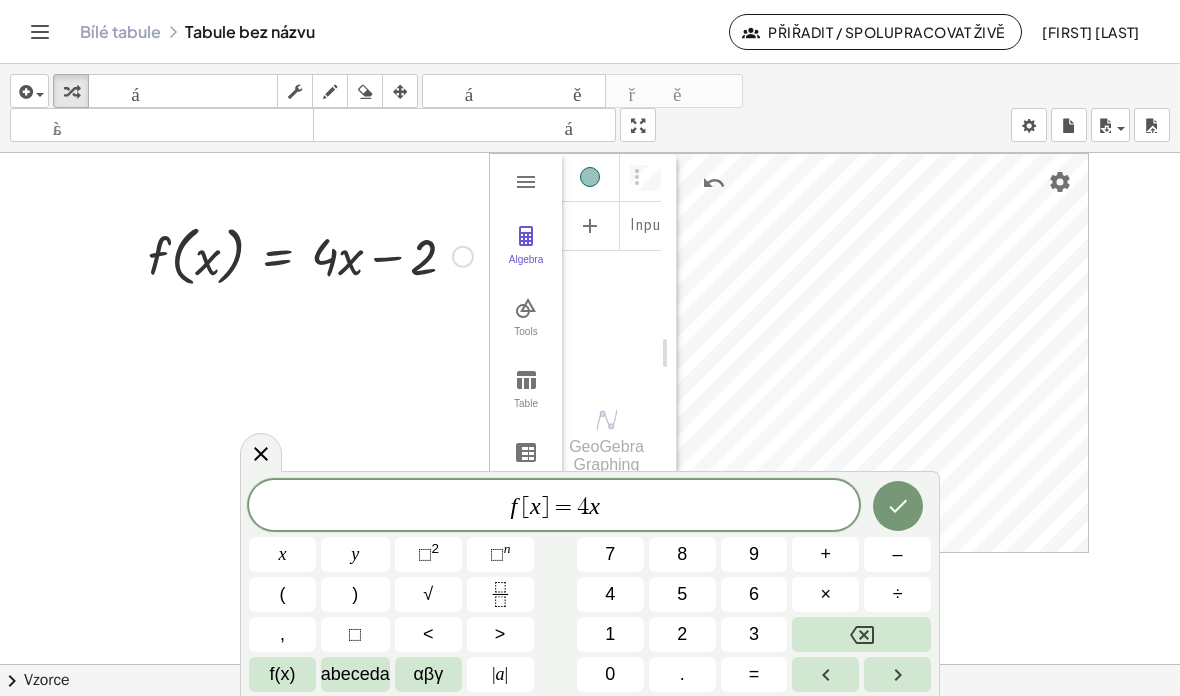 click on "f [ x ] = 4 ​ x" at bounding box center [554, 507] 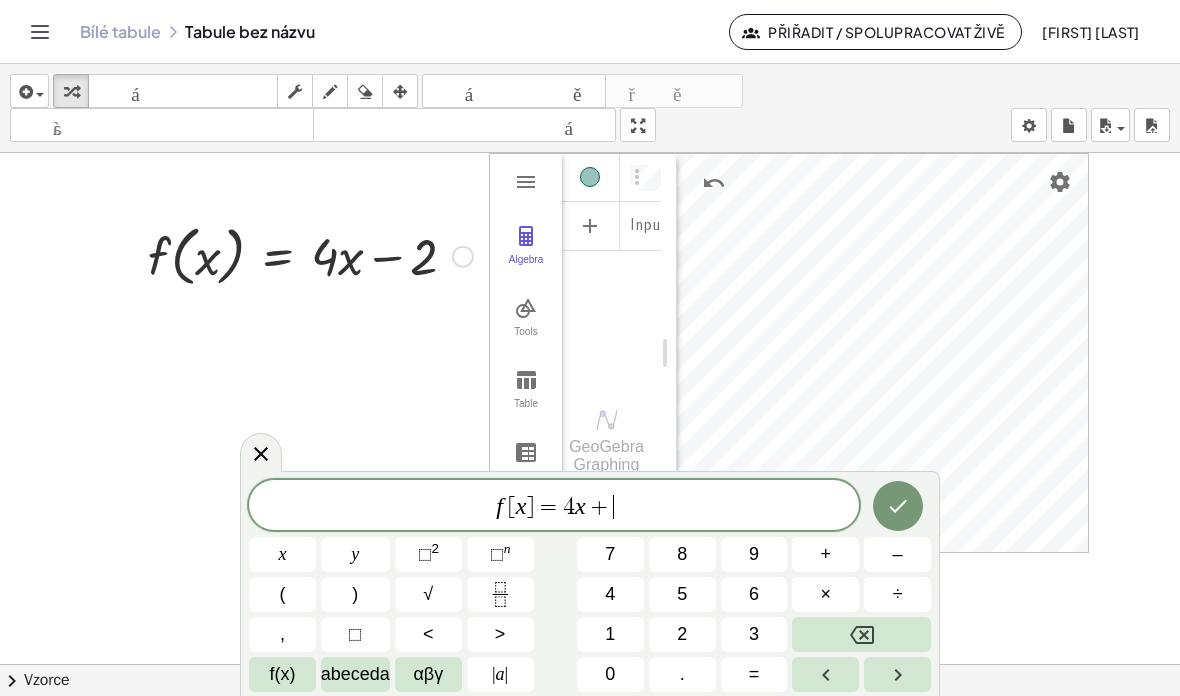 click on "5" at bounding box center [682, 594] 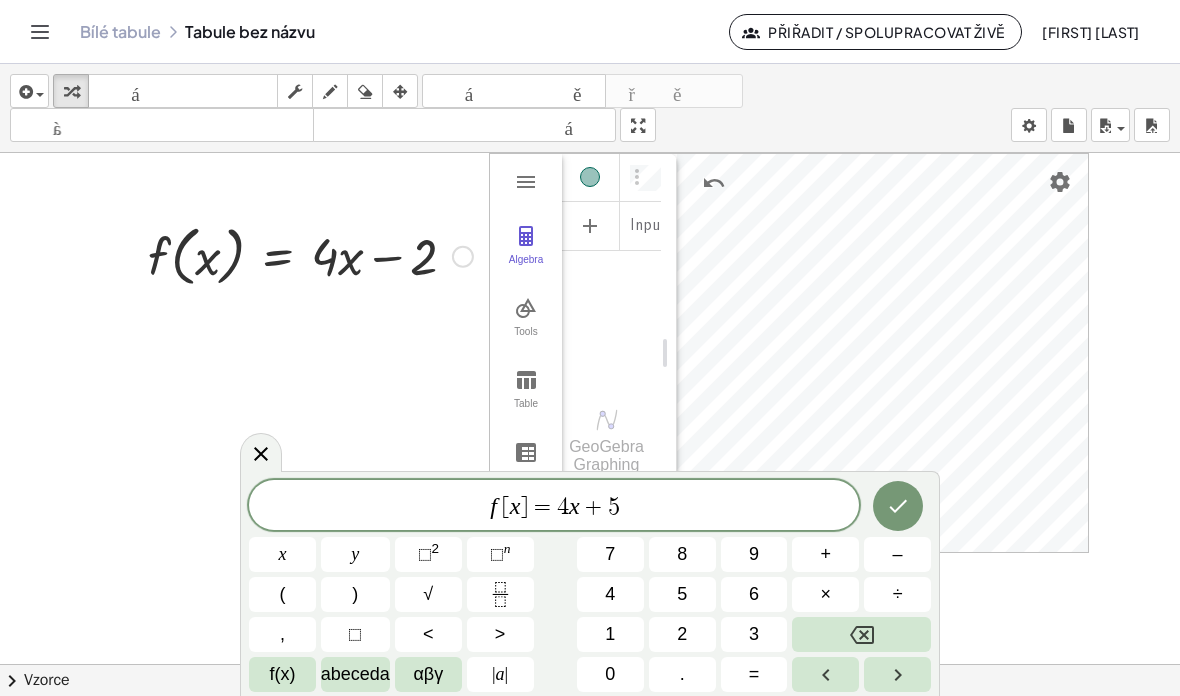 click 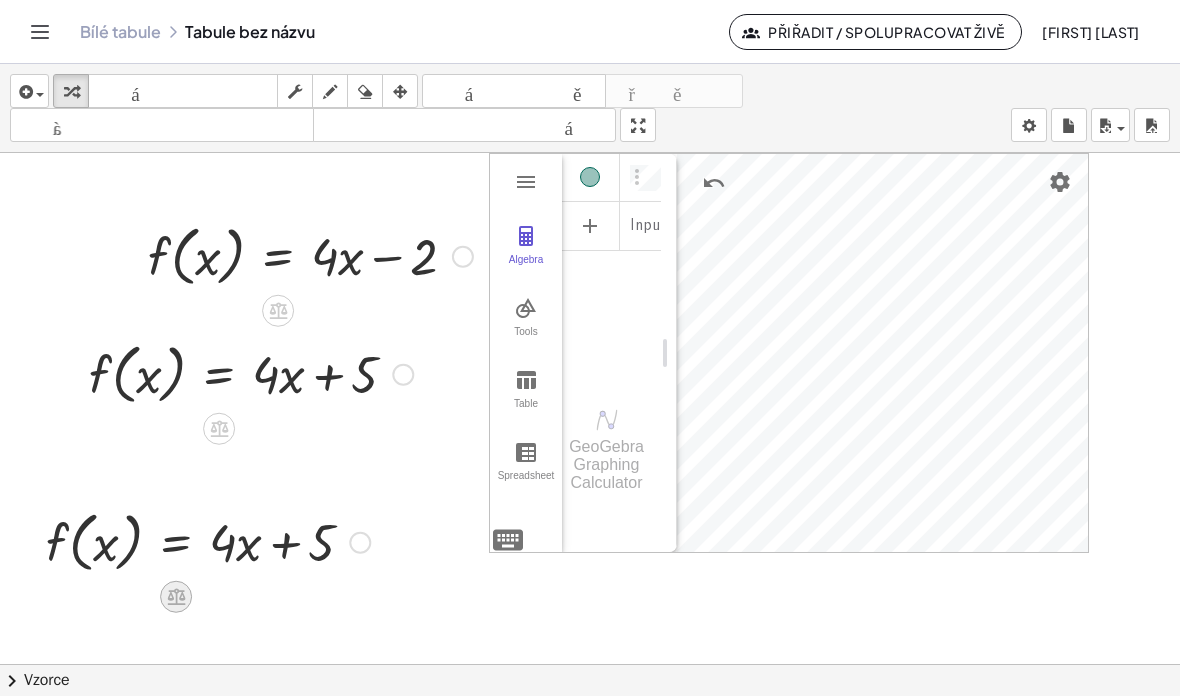click 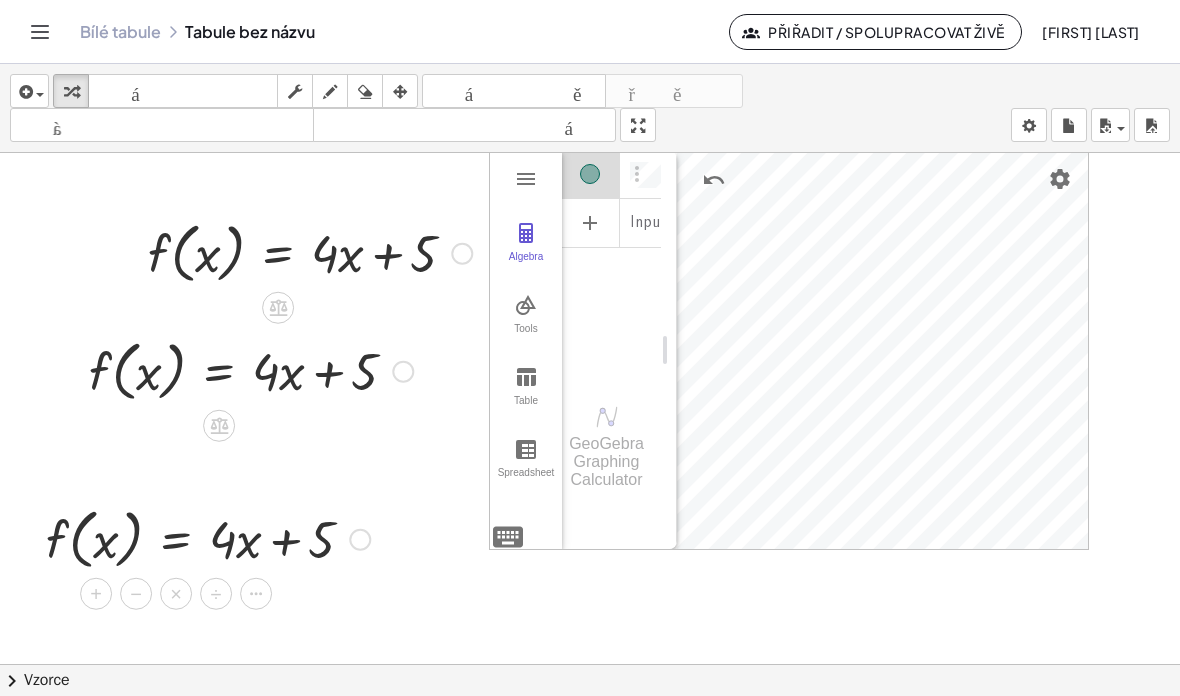 scroll, scrollTop: 0, scrollLeft: 0, axis: both 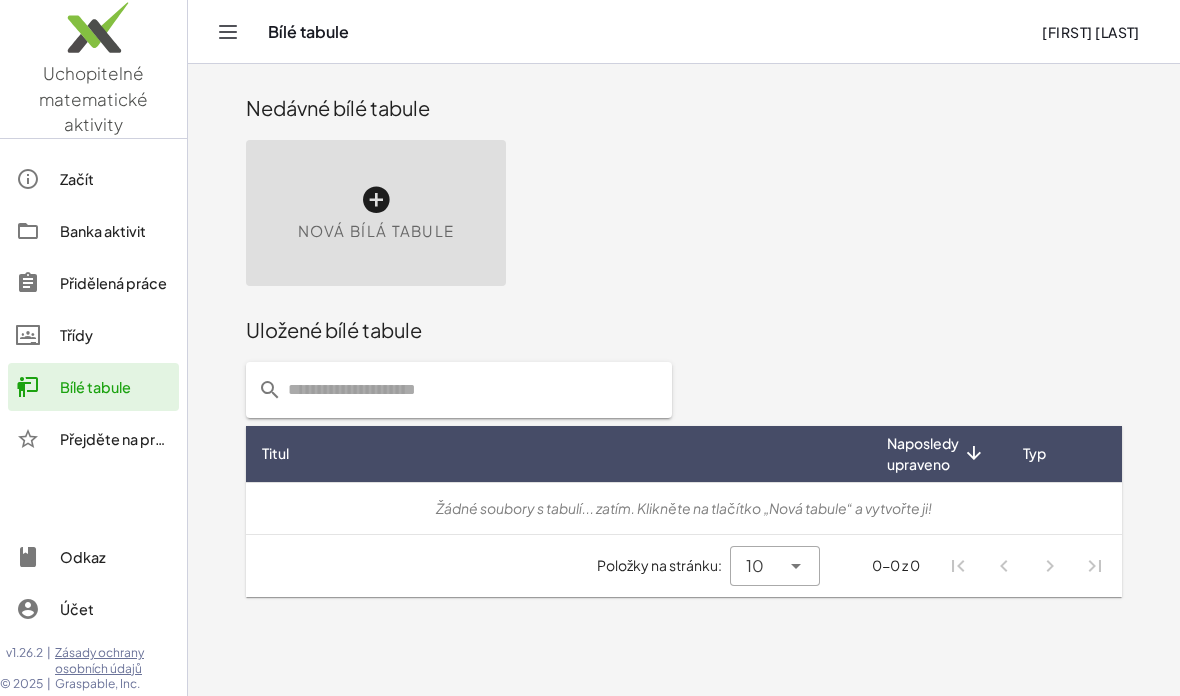 click at bounding box center [376, 200] 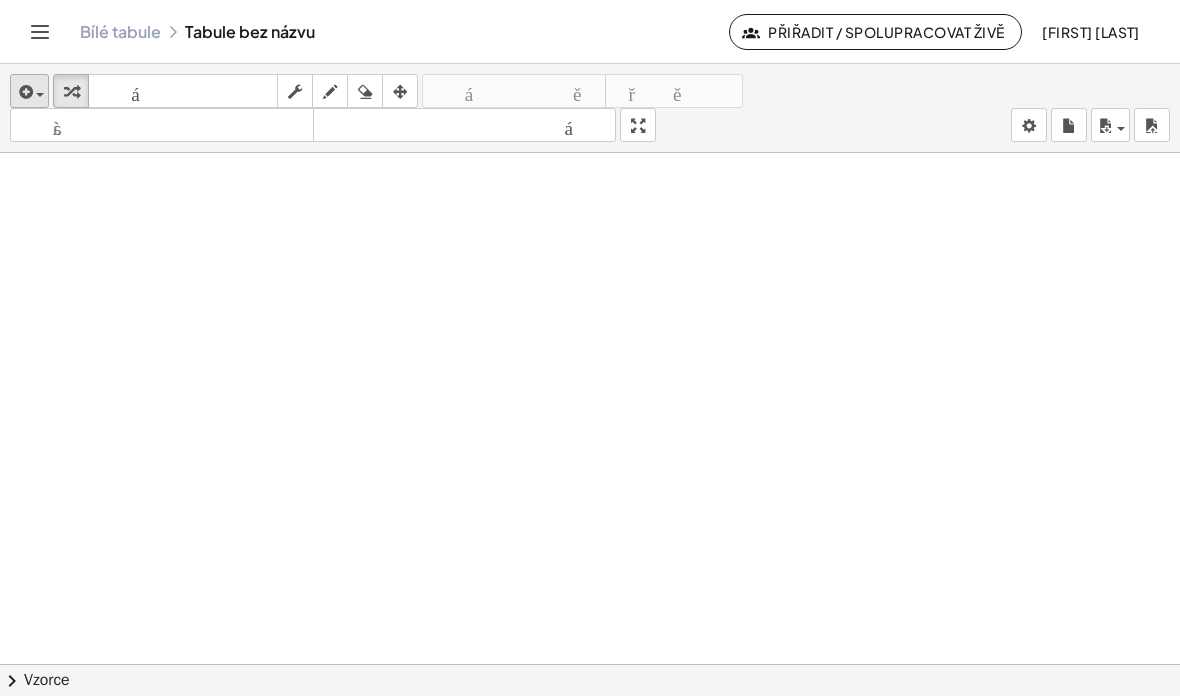 click at bounding box center (29, 91) 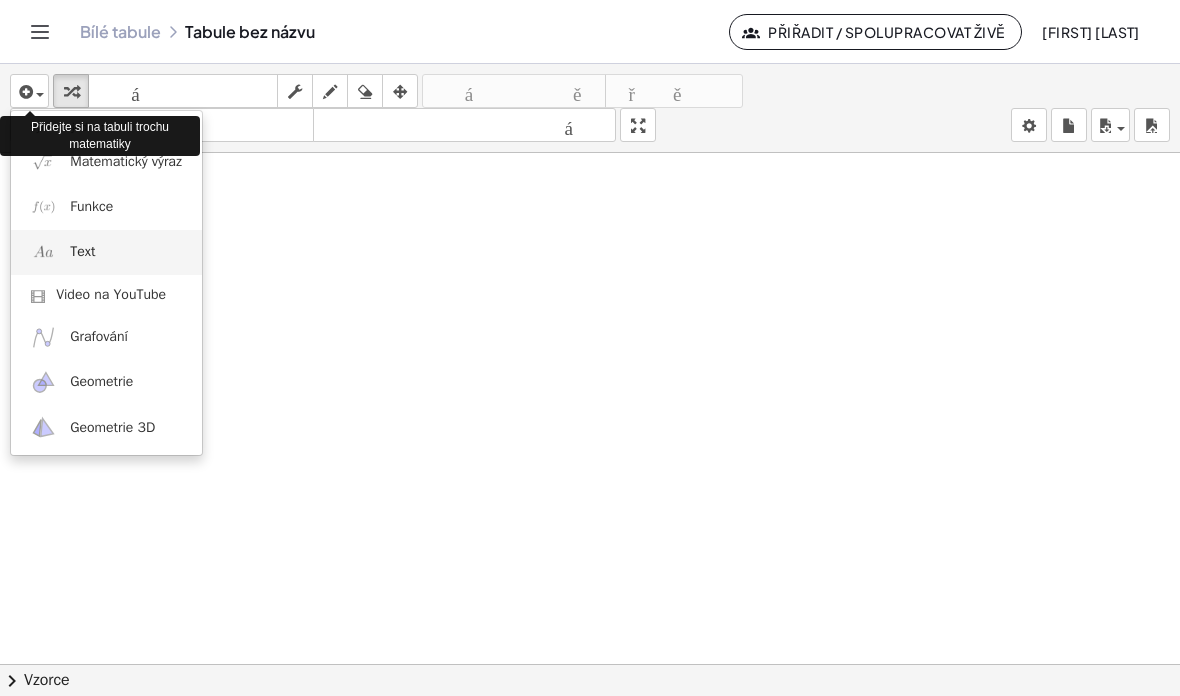 click on "Text" at bounding box center (106, 252) 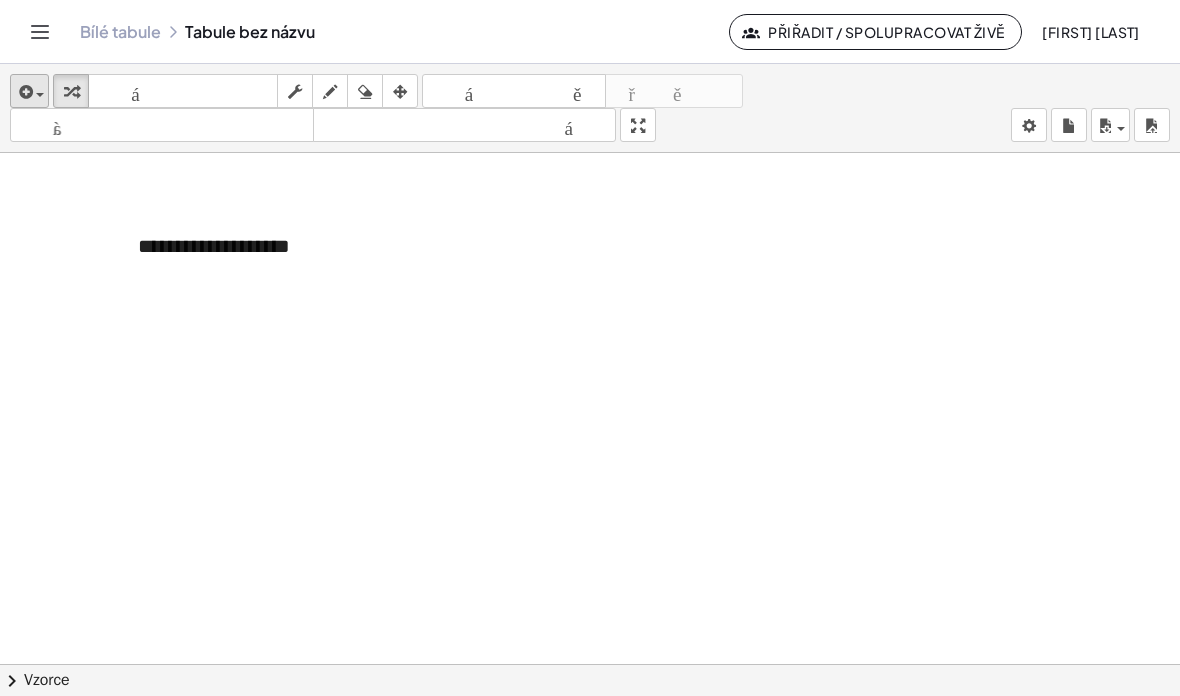 click at bounding box center (35, 94) 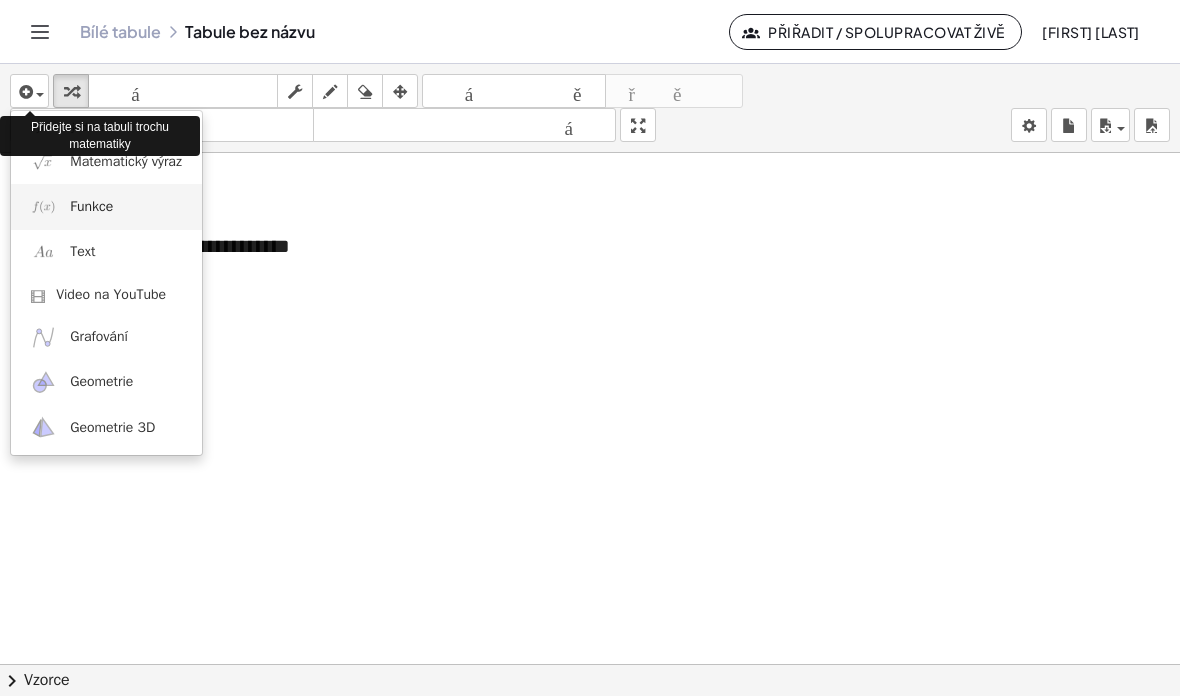 click on "Funkce" at bounding box center (91, 206) 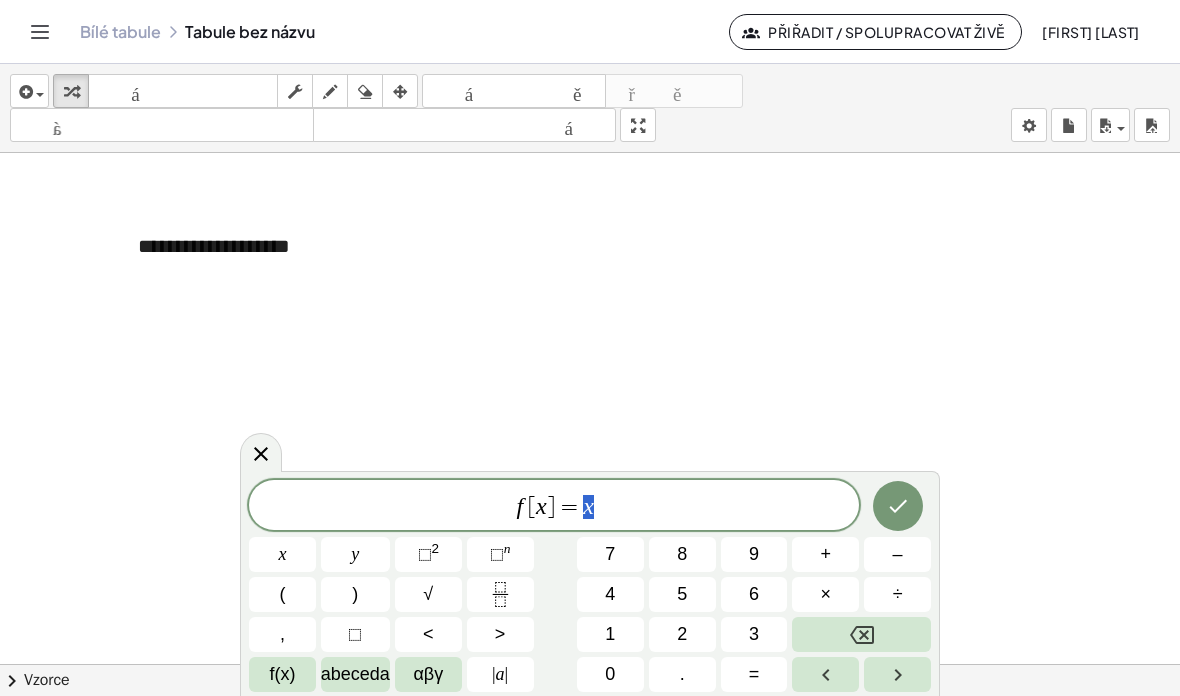 click on "=" at bounding box center [569, 507] 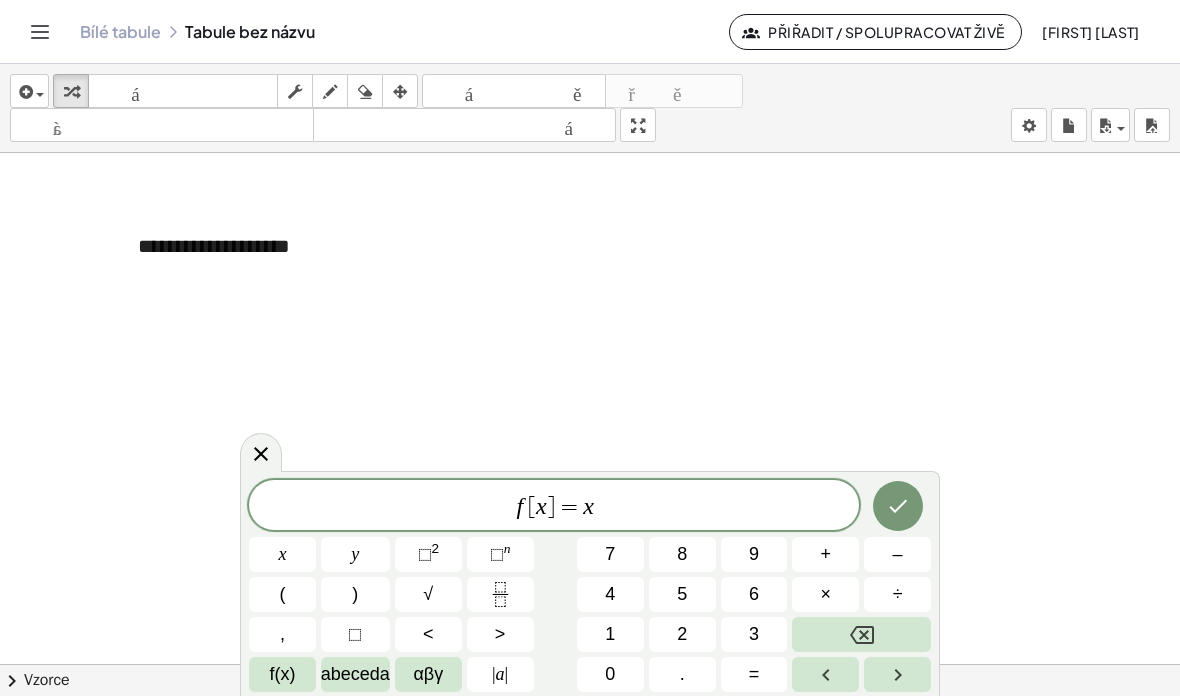 type 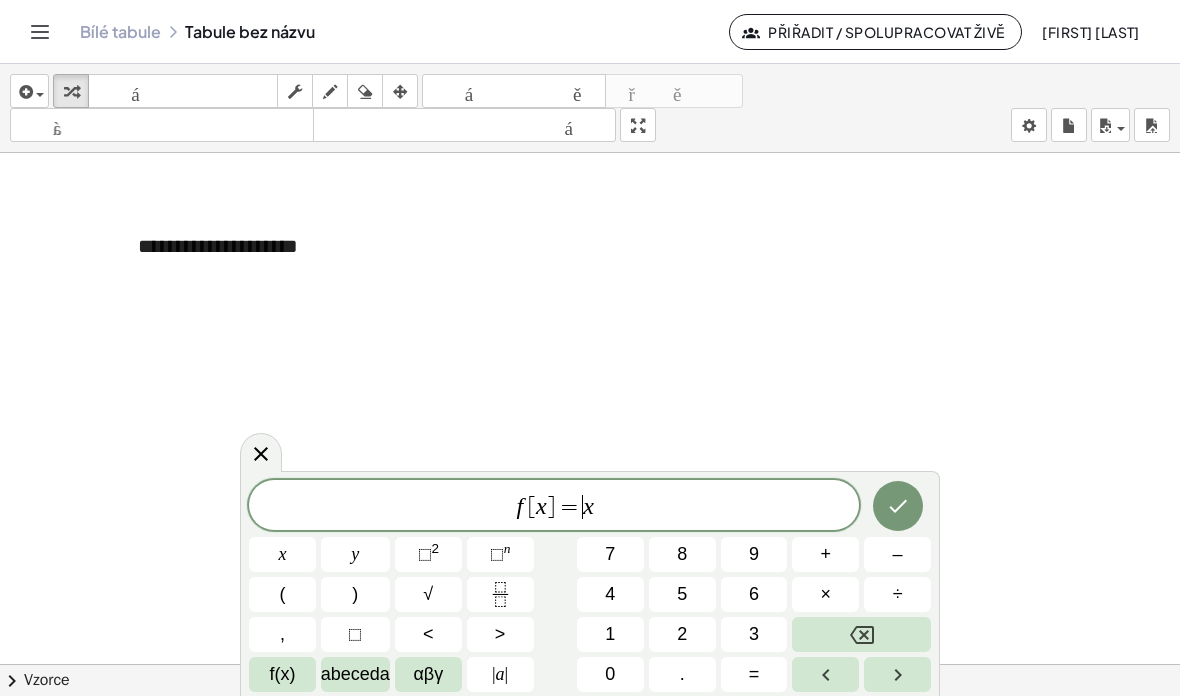 click on "x" at bounding box center (588, 506) 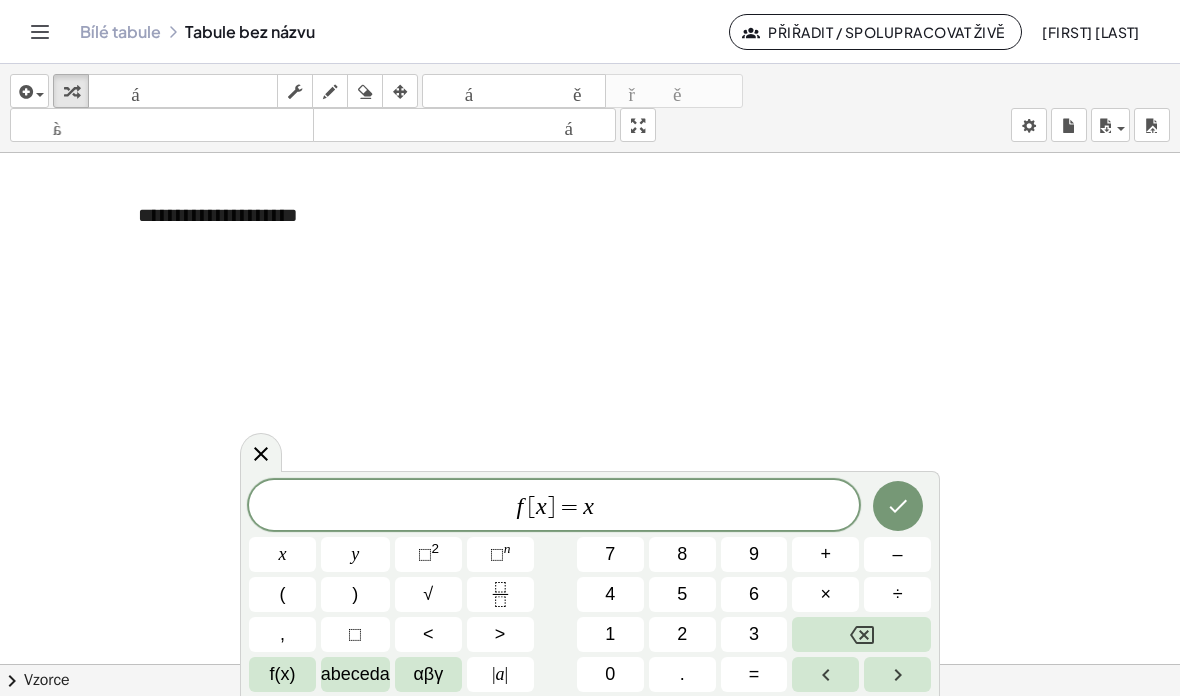 scroll, scrollTop: 35, scrollLeft: 0, axis: vertical 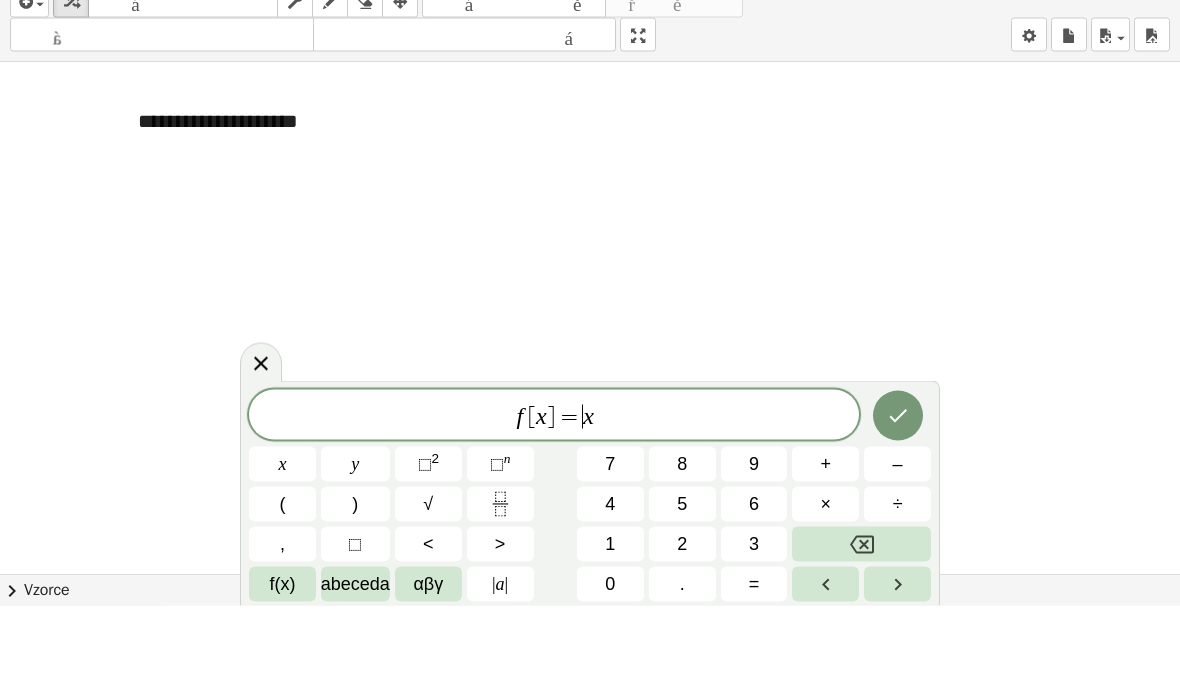 click on "4" at bounding box center (610, 594) 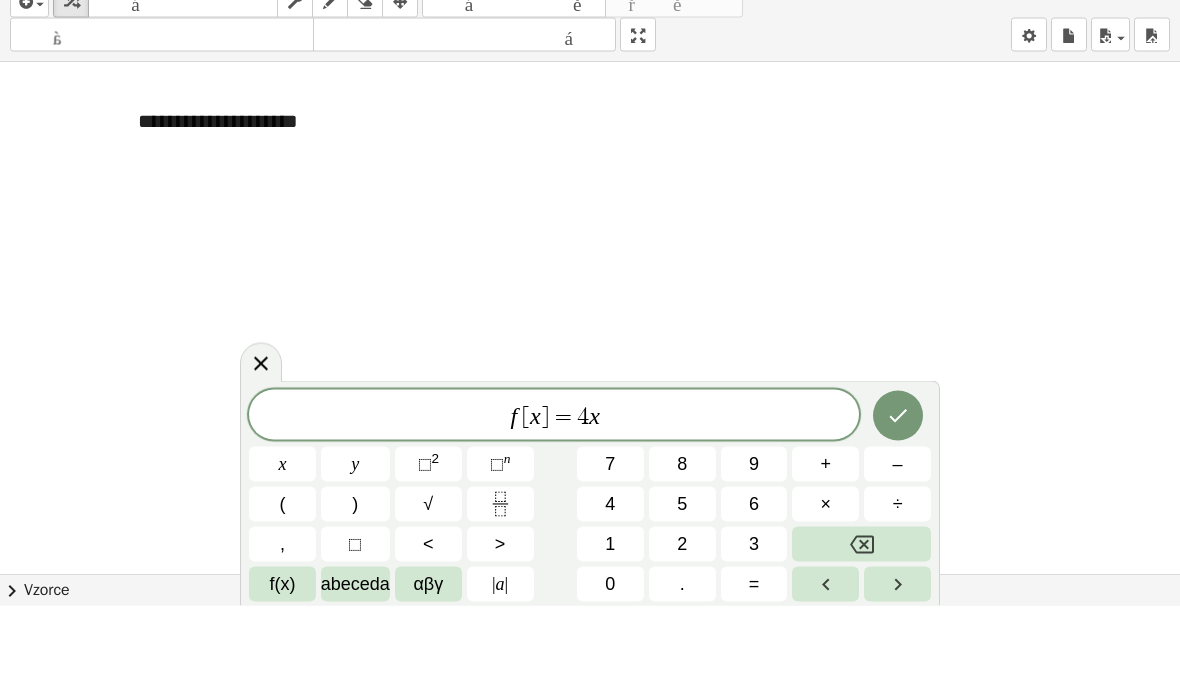 click on "–" at bounding box center (897, 554) 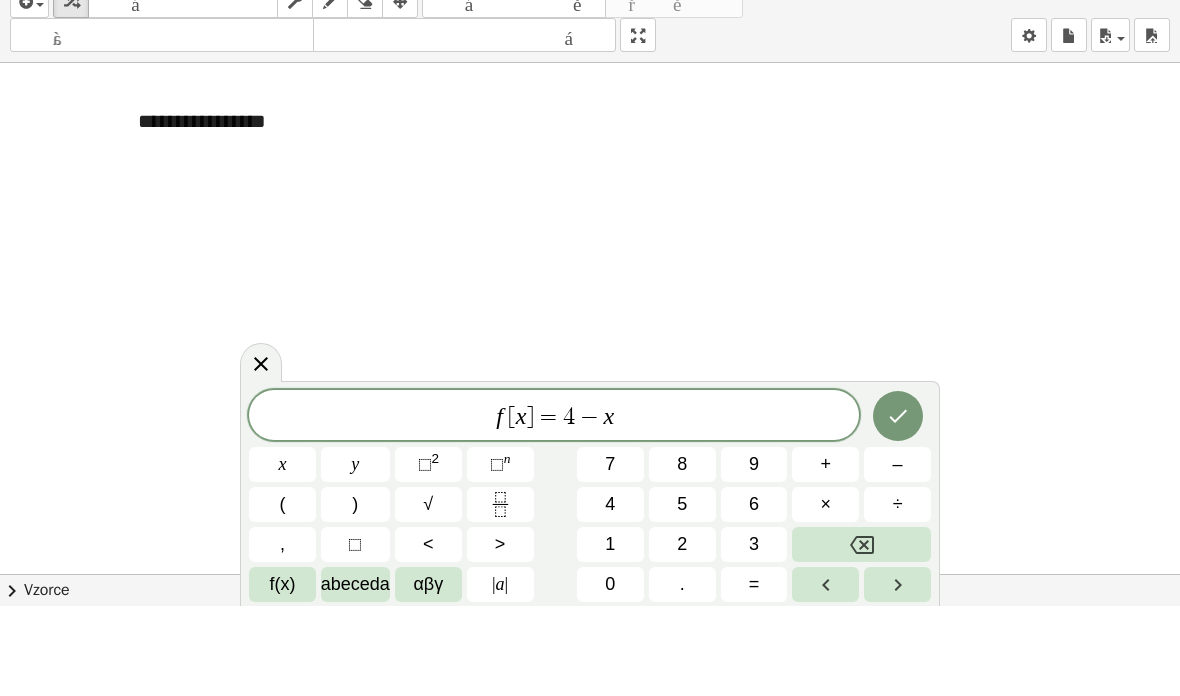 click on "f [ x ] = 4 − ​ x" at bounding box center [554, 507] 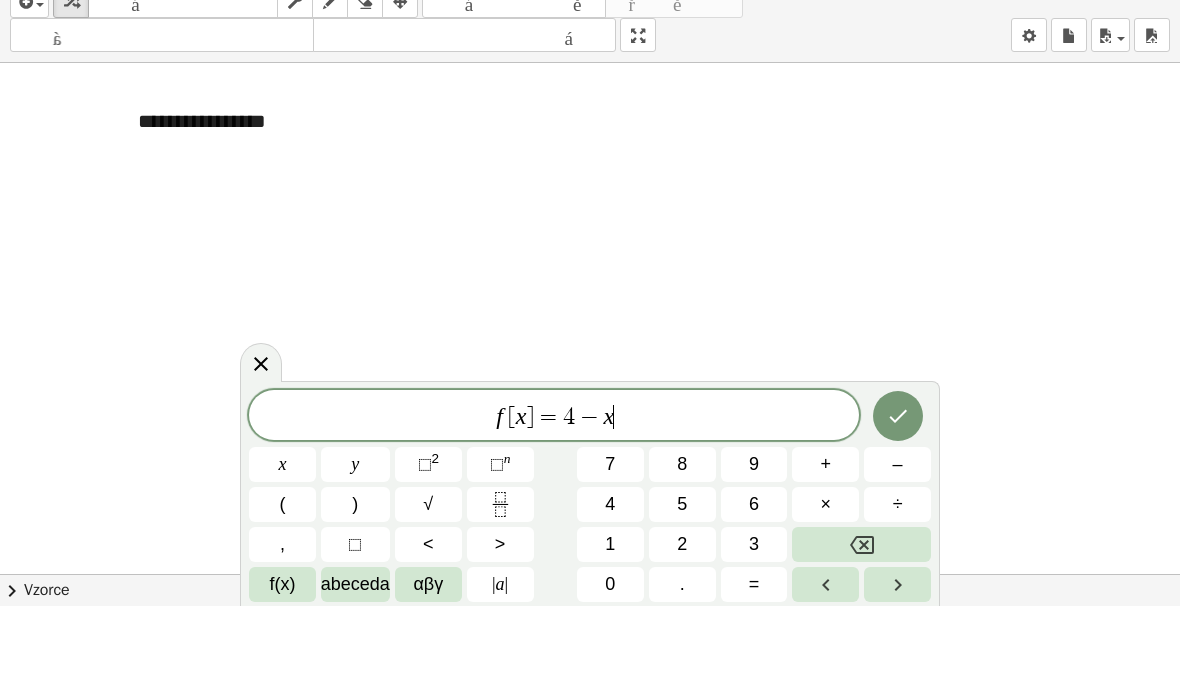 click 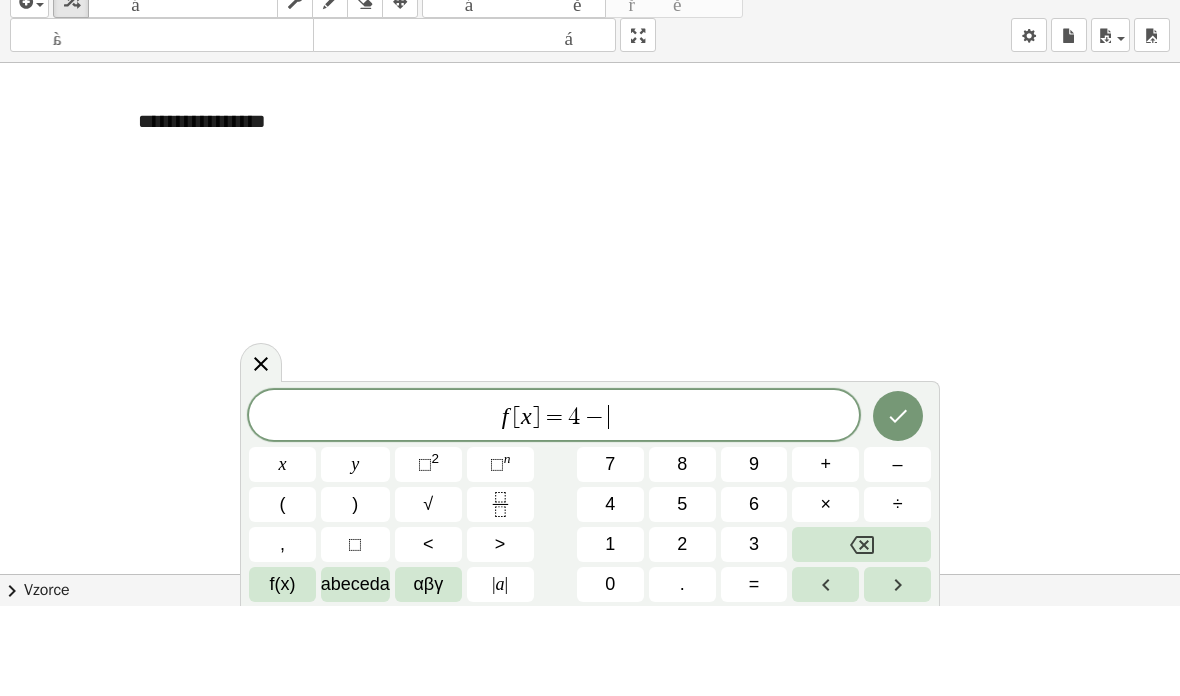 click 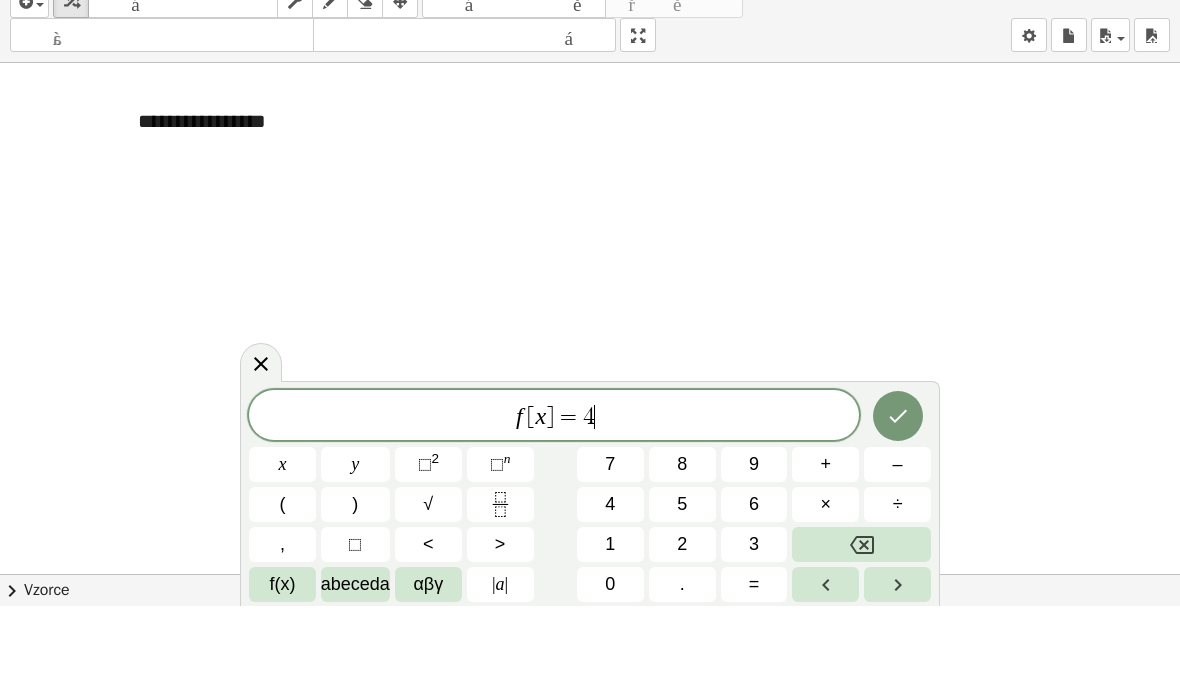 click 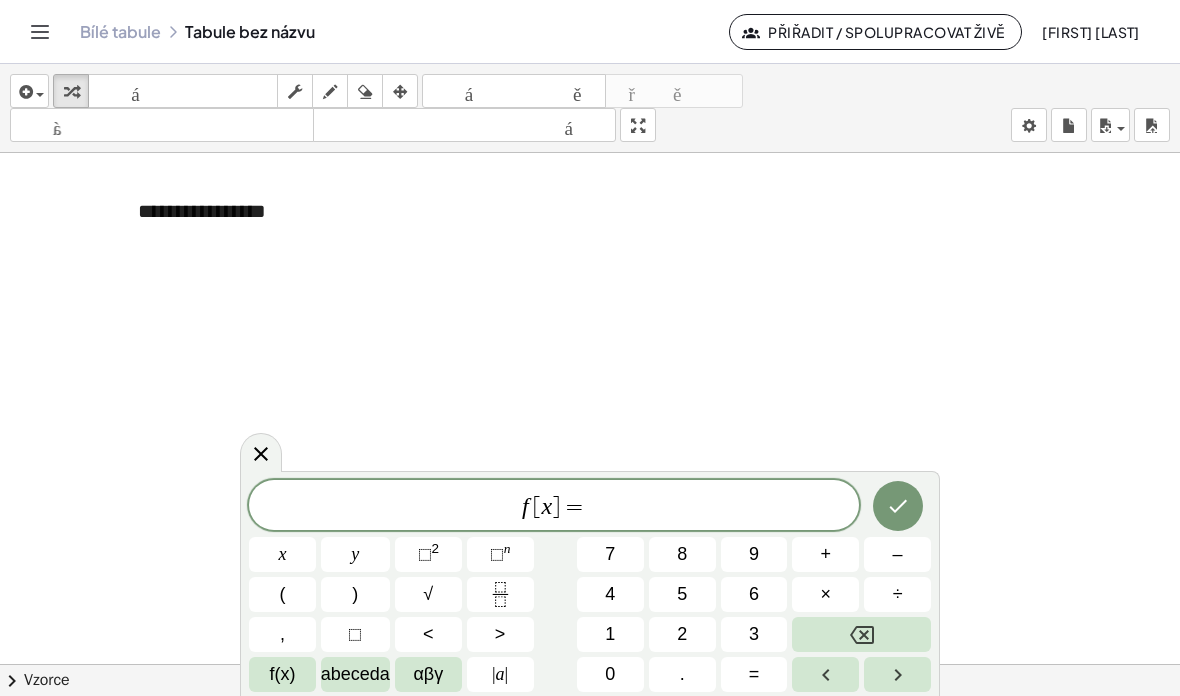 click on "4" at bounding box center [610, 594] 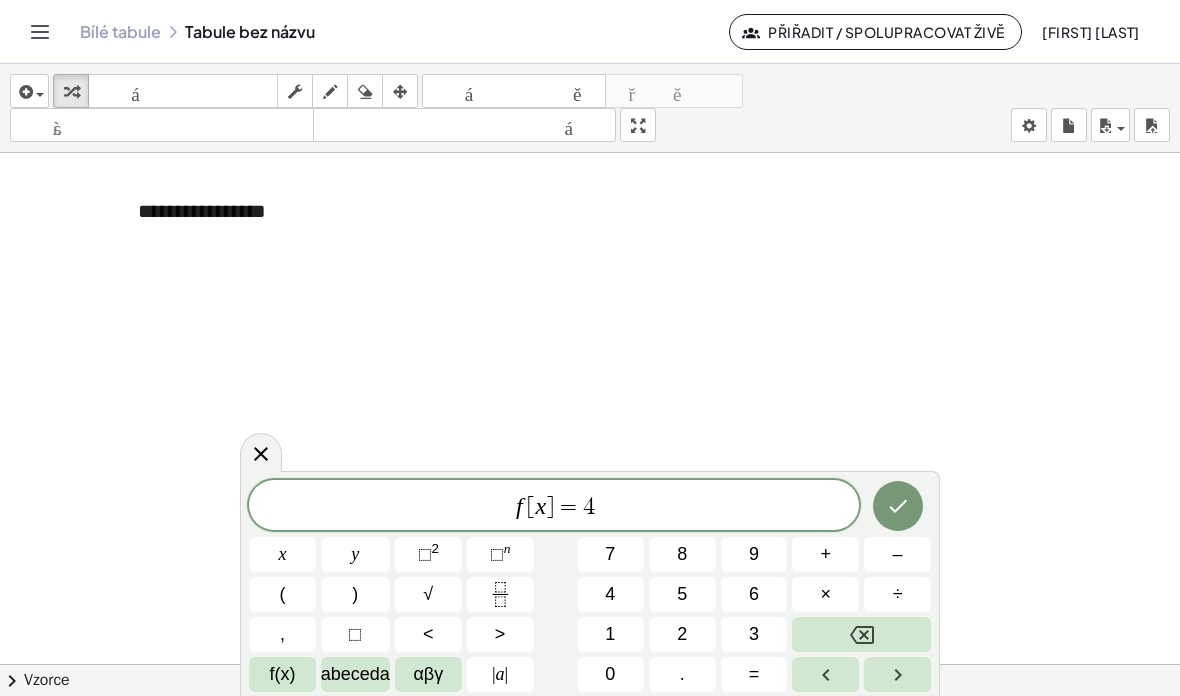 click on "x" at bounding box center (282, 554) 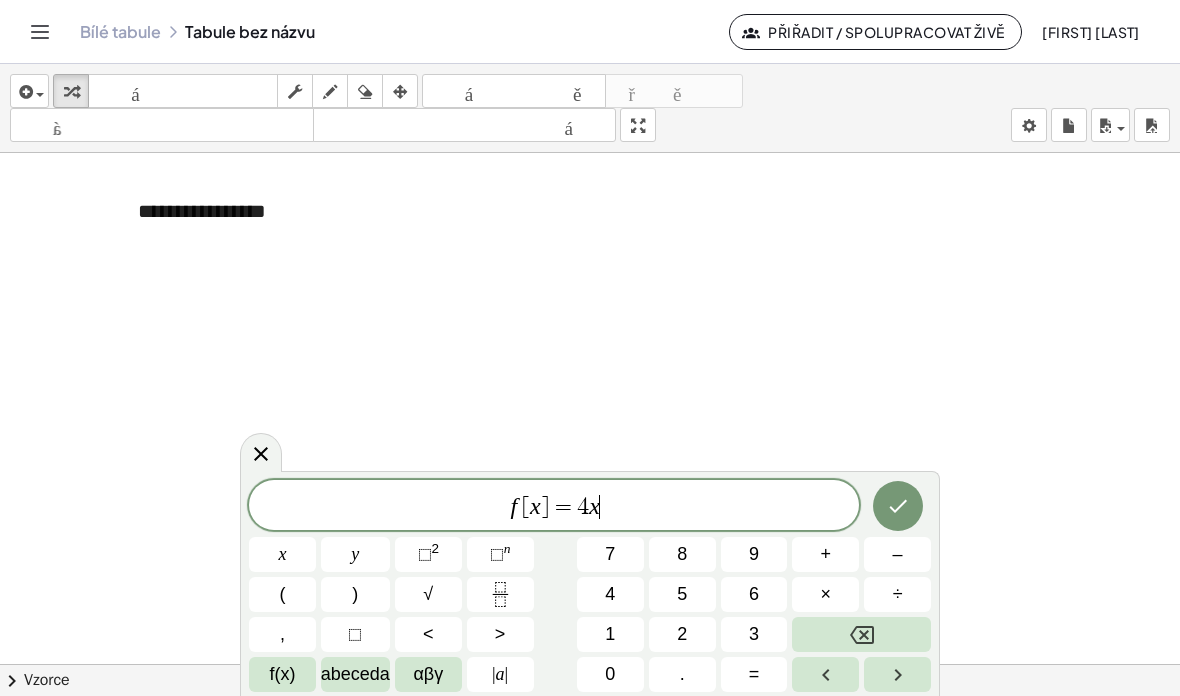 click on "–" at bounding box center [897, 554] 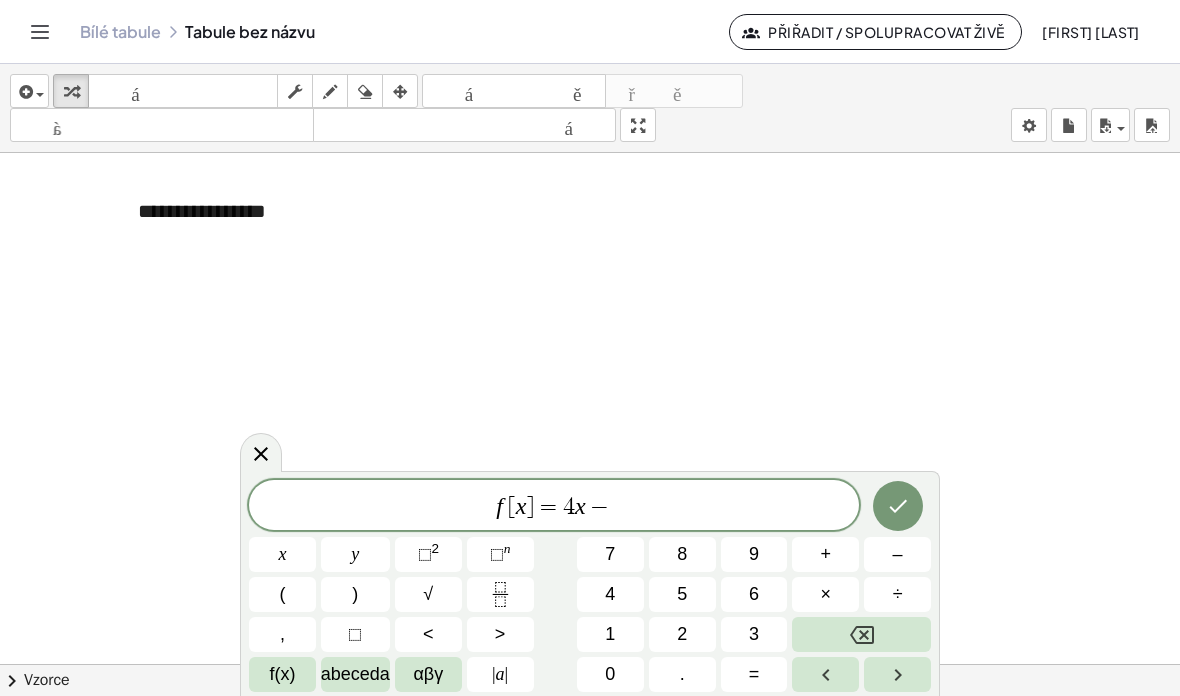 click on "2" at bounding box center [682, 634] 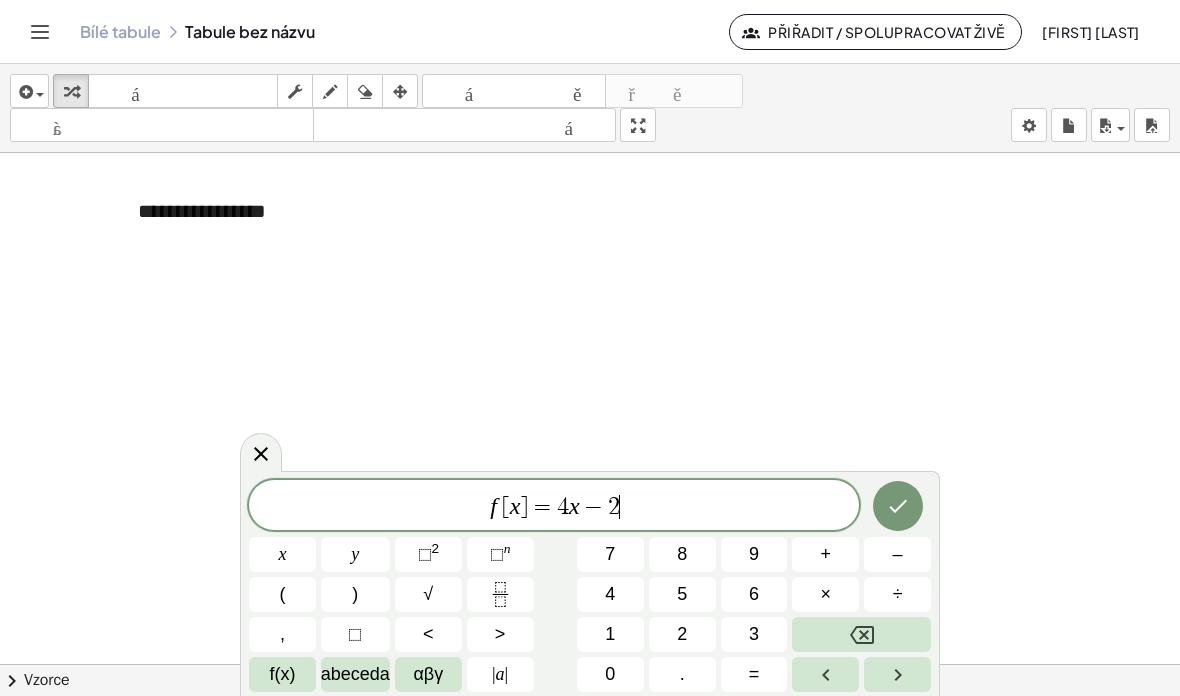 click 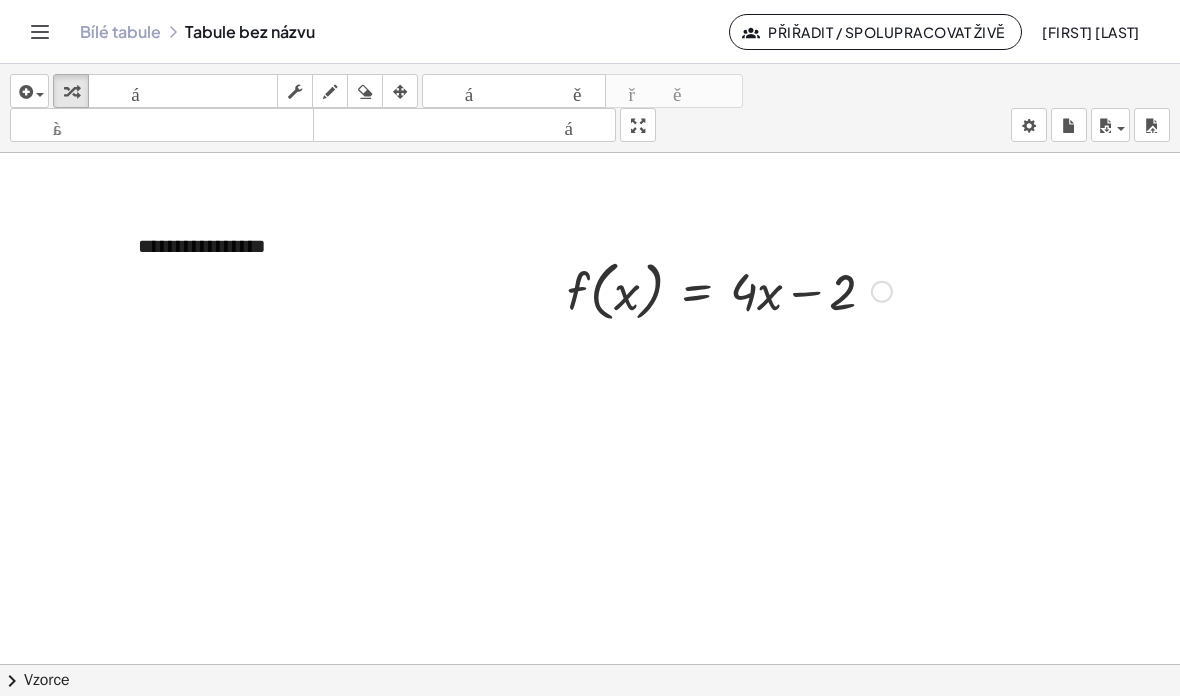 scroll, scrollTop: 2, scrollLeft: 0, axis: vertical 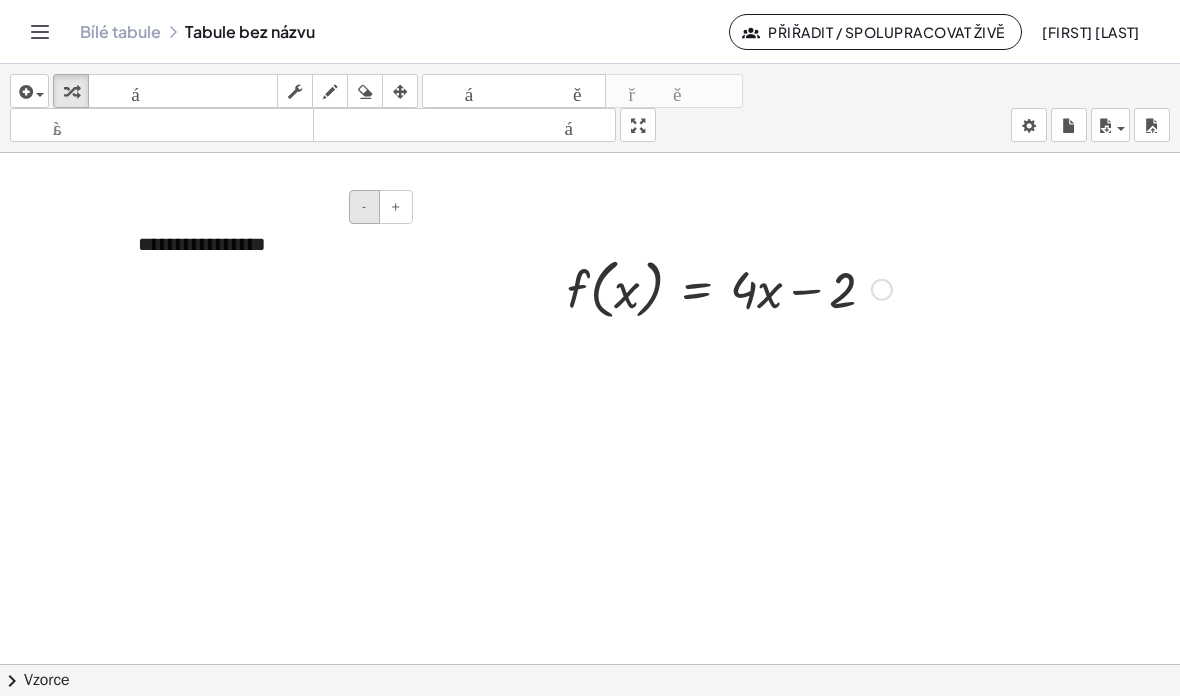 click on "-" at bounding box center (364, 207) 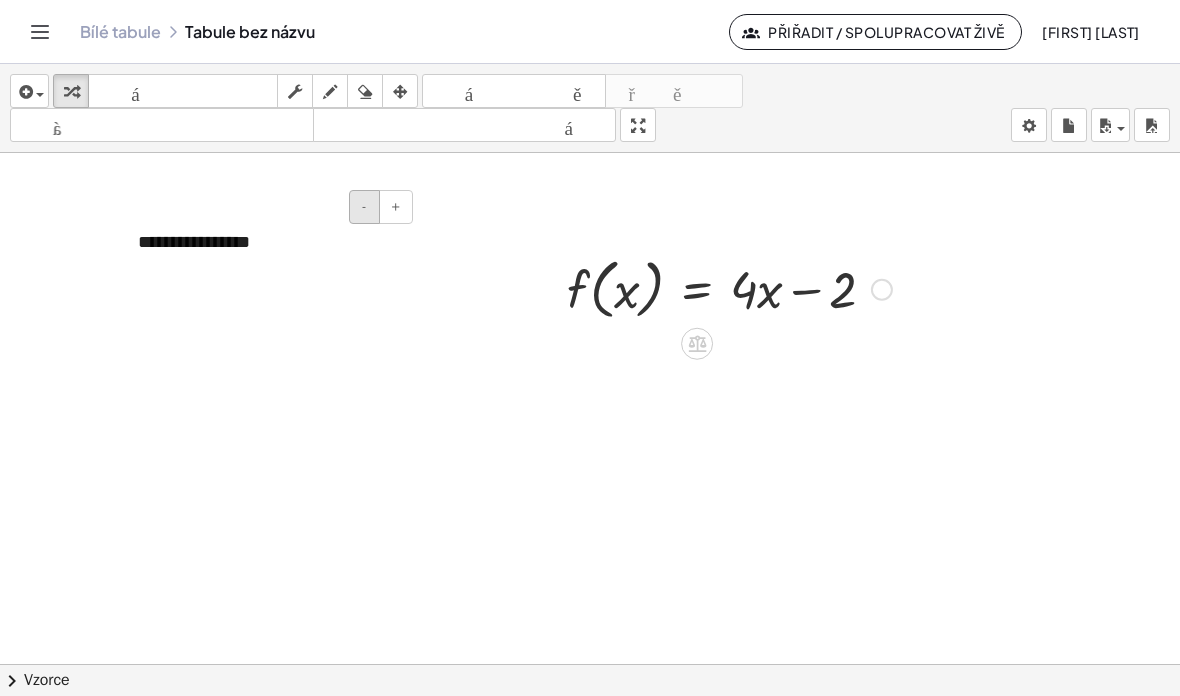 click on "-" at bounding box center (364, 207) 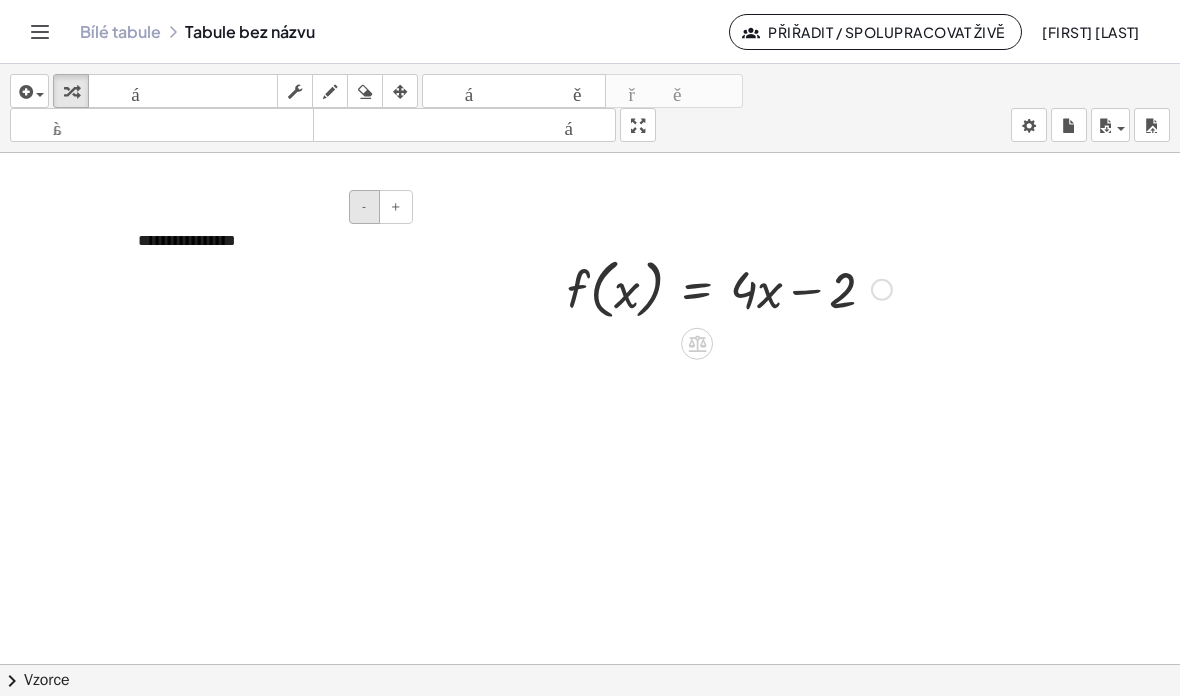 click on "-" at bounding box center [364, 207] 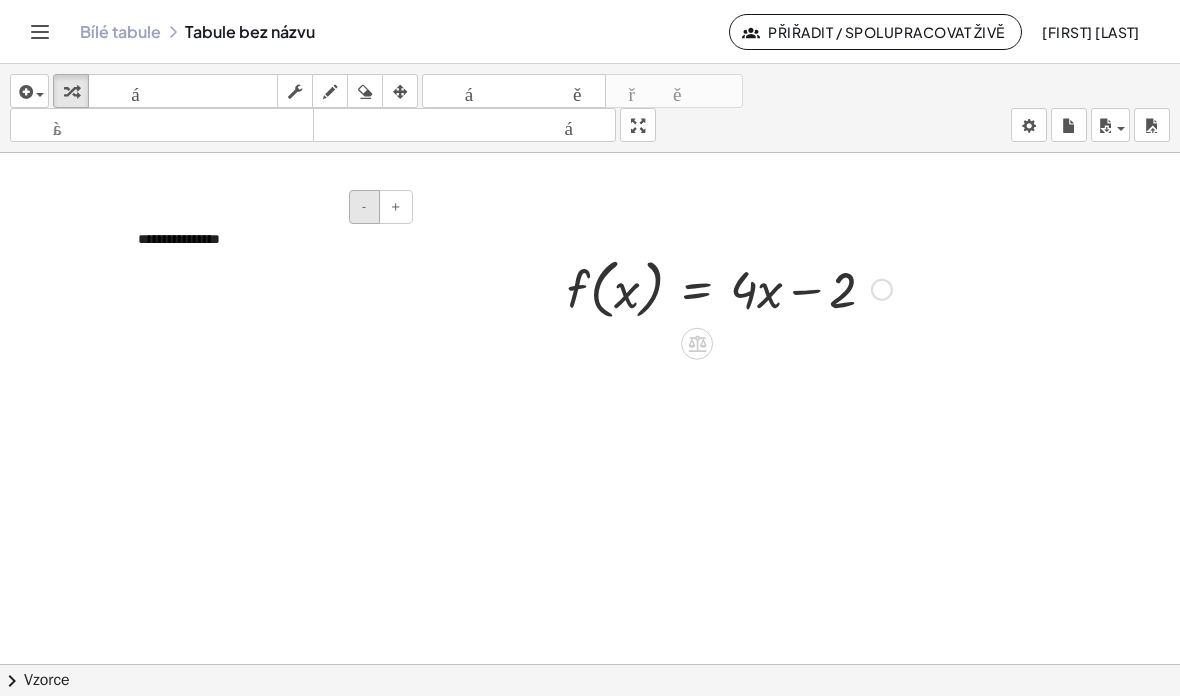 click on "-" at bounding box center (364, 207) 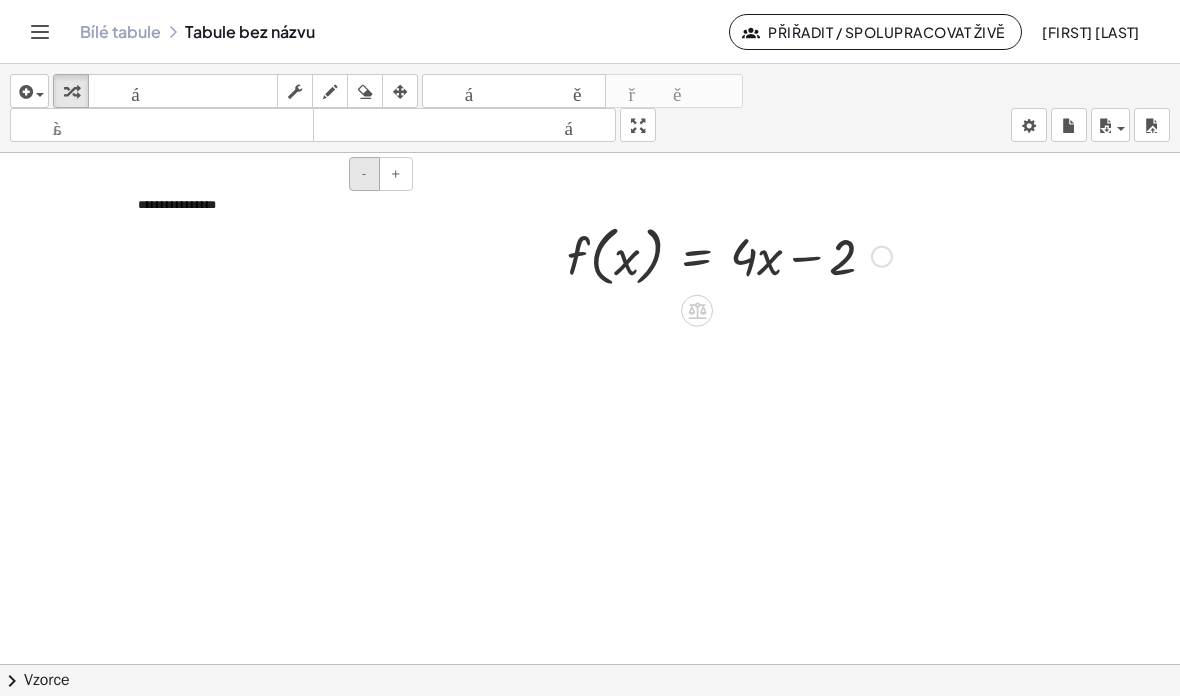 scroll, scrollTop: 31, scrollLeft: 0, axis: vertical 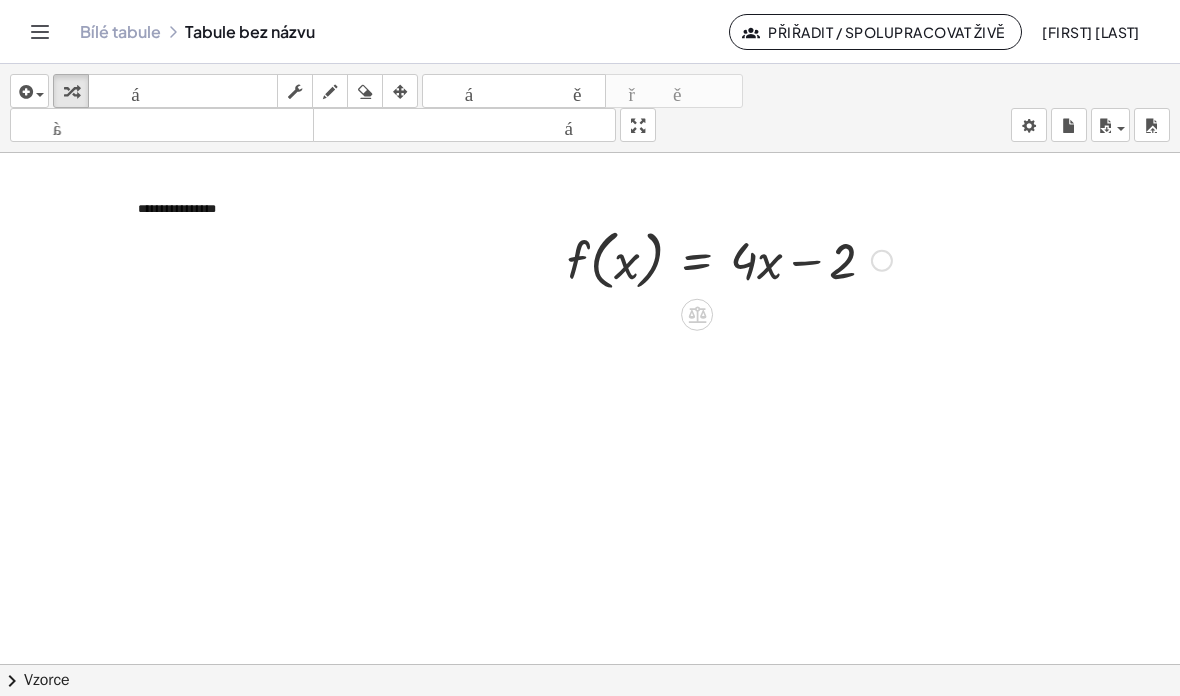 click on "vložit vyberte jednu: Matematický výraz Funkce Text Video na YouTube Grafování Geometrie Geometrie 3D transformovat klávesnice klávesnice drhnout remíza vymazat uspořádat vrátit zpět vrátit zpět předělat předělat velikost_formátu menší velikost_formátu větší celá obrazovka zatížení   uložit nový nastavení" at bounding box center (590, 108) 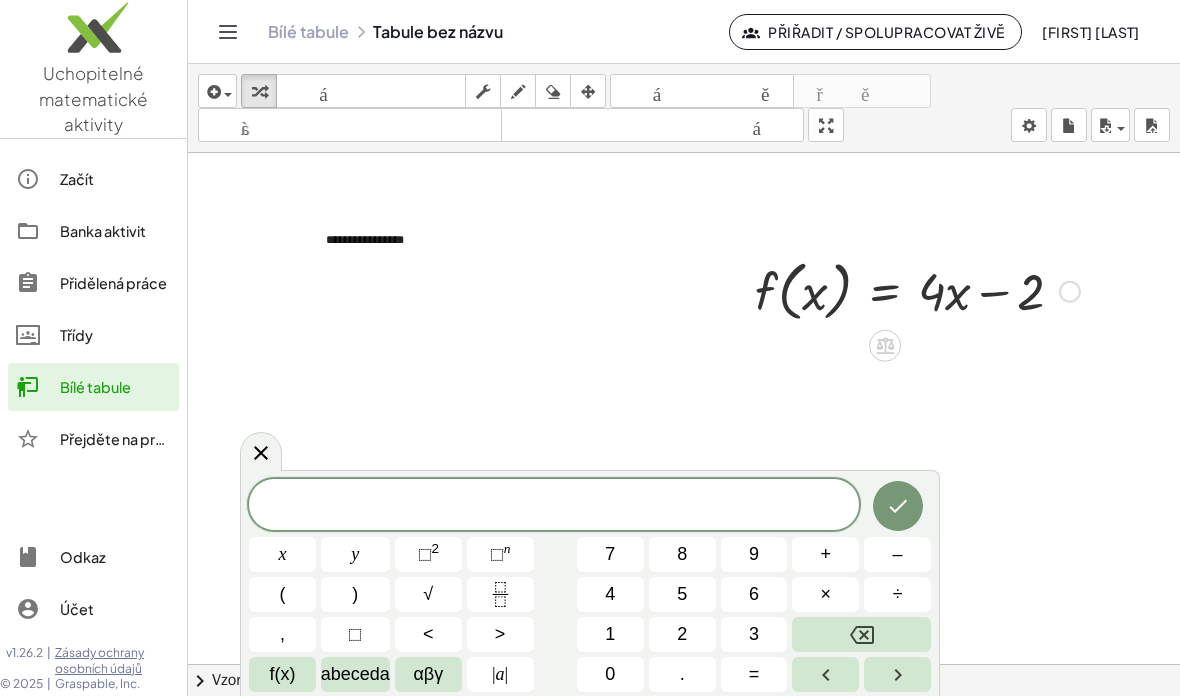 scroll, scrollTop: 0, scrollLeft: 0, axis: both 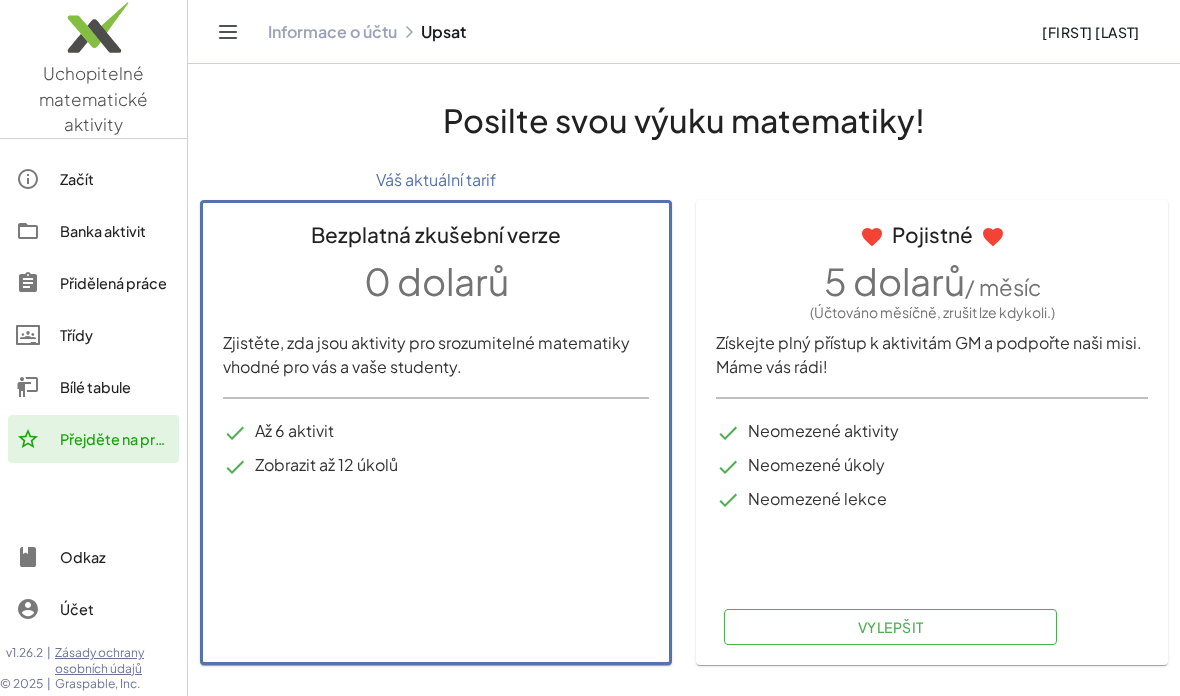 click on "Přejděte na prémiový účet!" 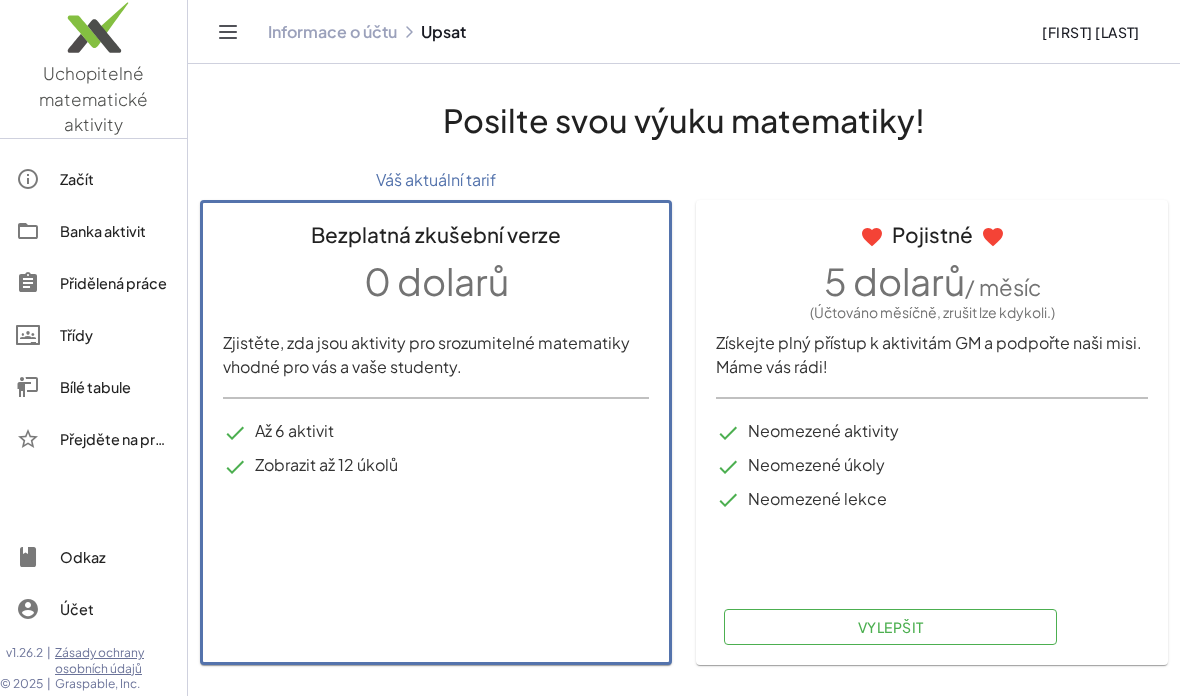 click on "Bezplatná zkušební verze 0 dolarů Zjistěte, zda jsou aktivity pro srozumitelné matematiky vhodné pro vás a vaše studenty. Až 6 aktivit Zobrazit až 12 úkolů" at bounding box center [436, 432] 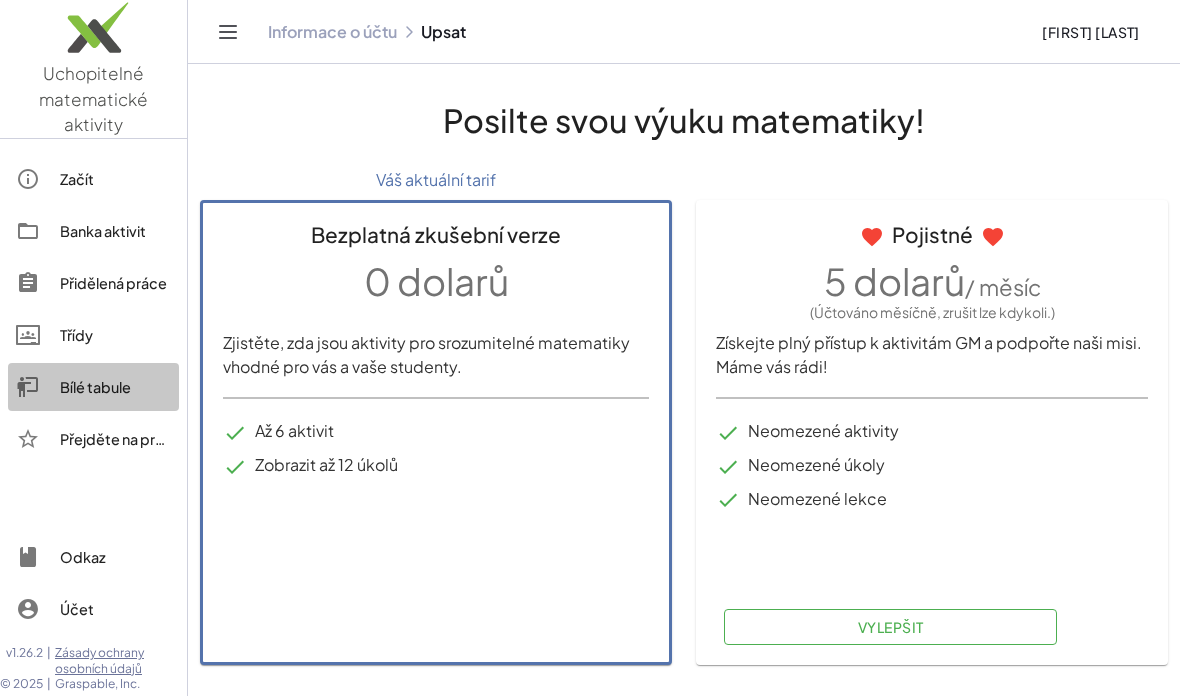 click on "Přejděte na prémiový účet!" 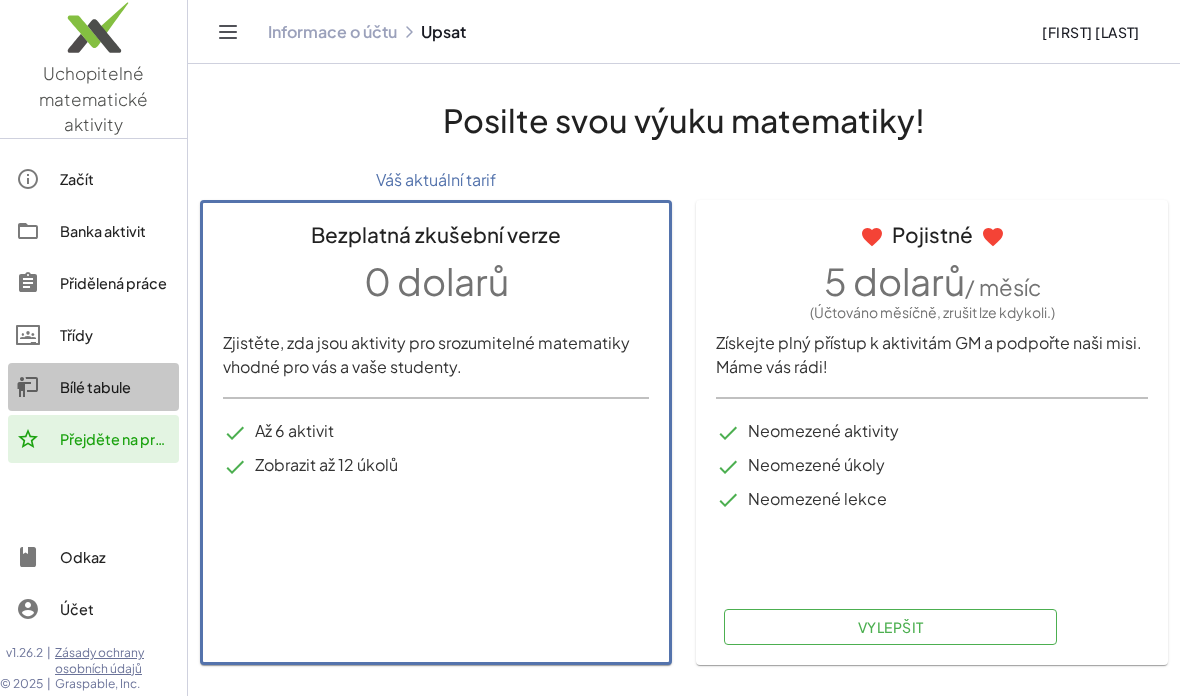 click on "Přejděte na prémiový účet!" 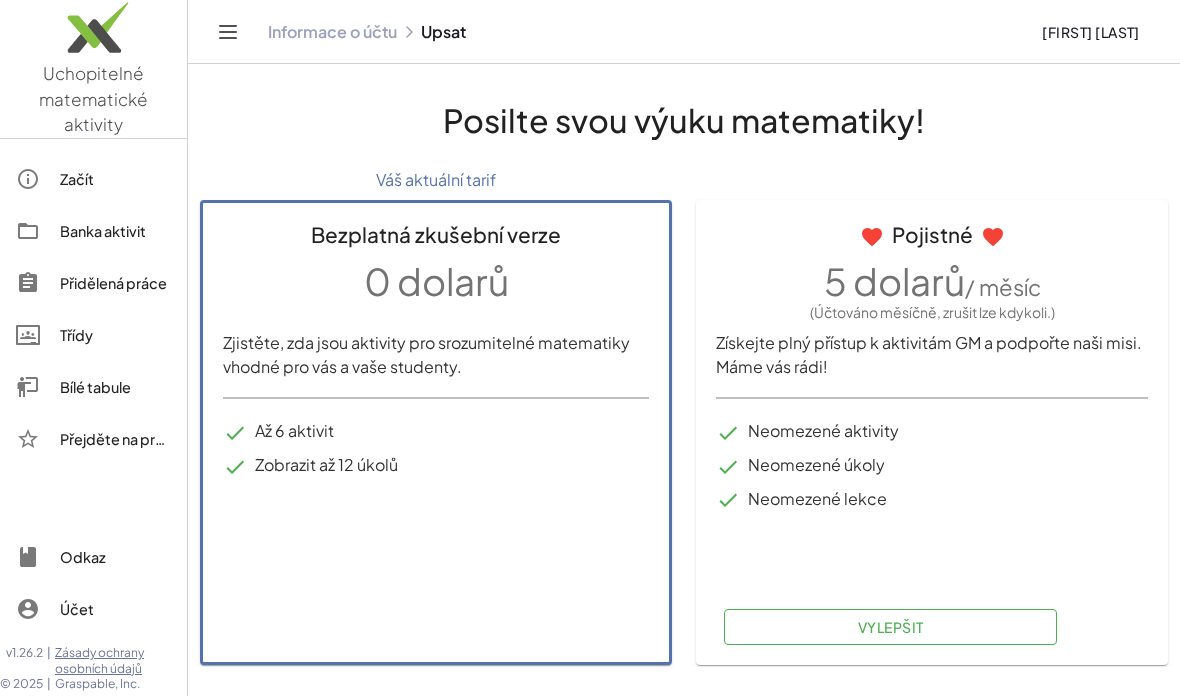 click on "Posilte svou výuku matematiky!" at bounding box center [684, 120] 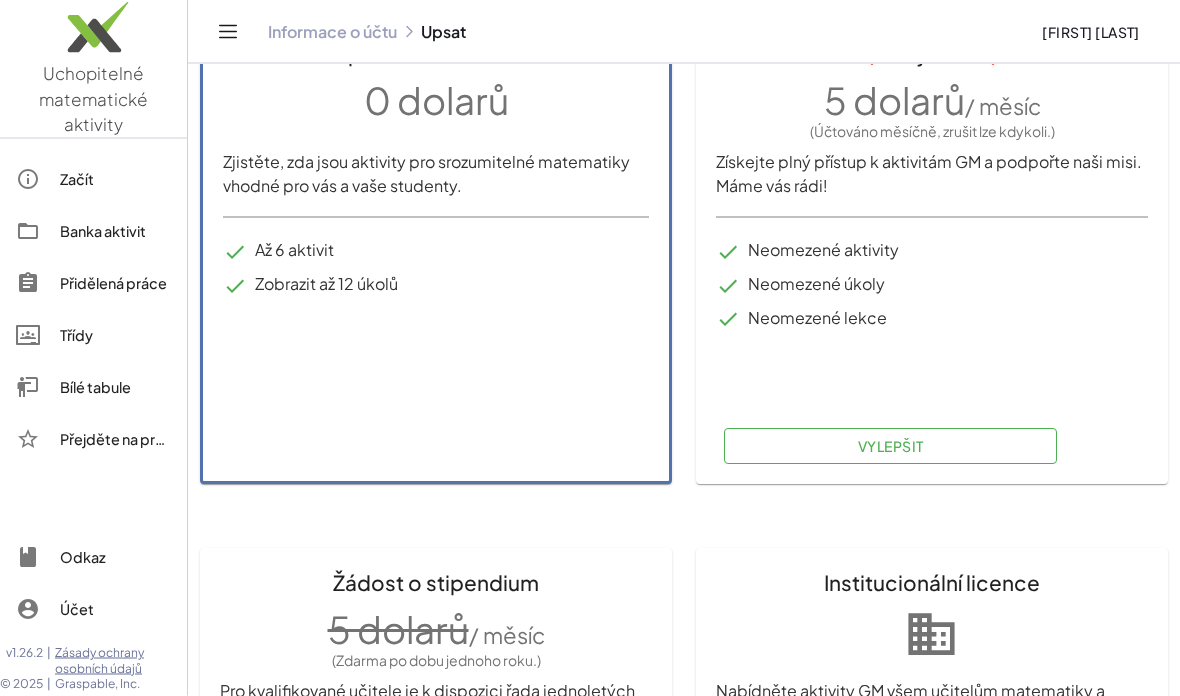 scroll, scrollTop: 430, scrollLeft: 0, axis: vertical 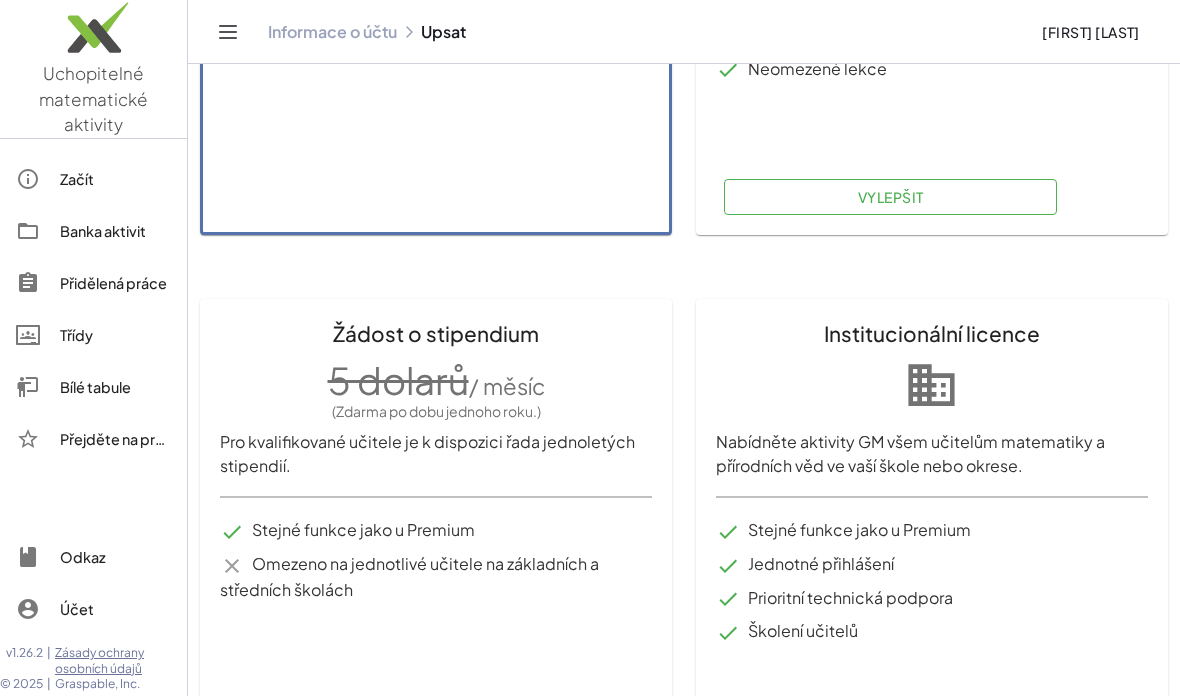 click on "Použít" at bounding box center [394, 726] 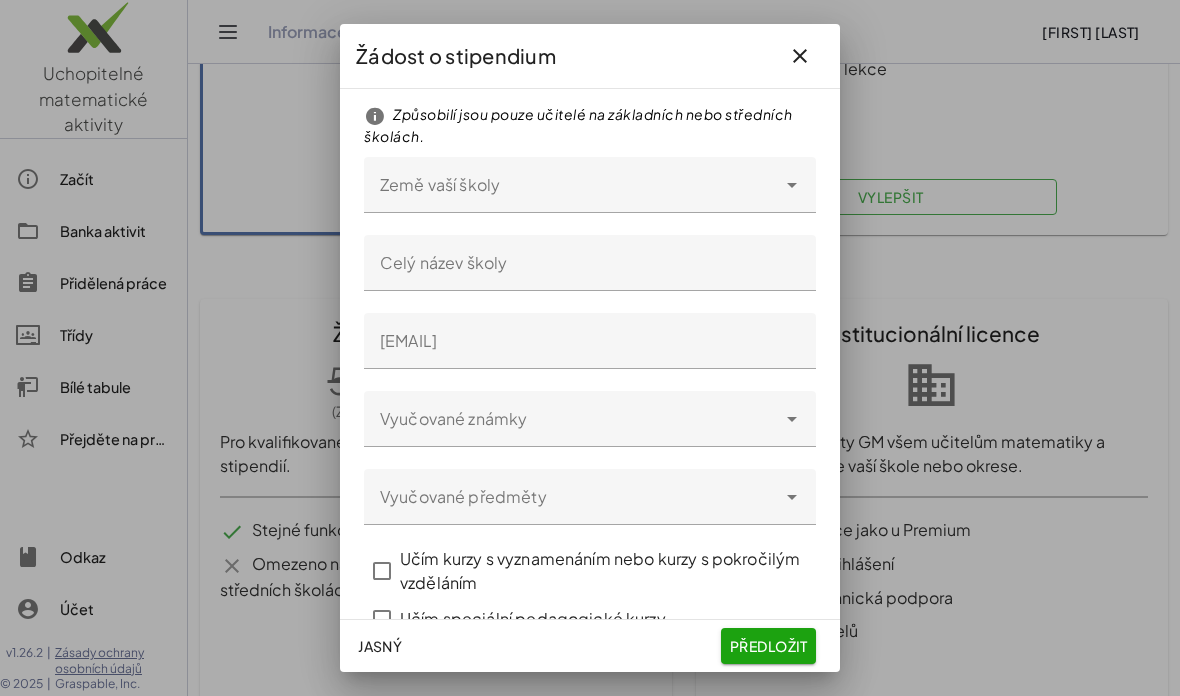 click at bounding box center [800, 56] 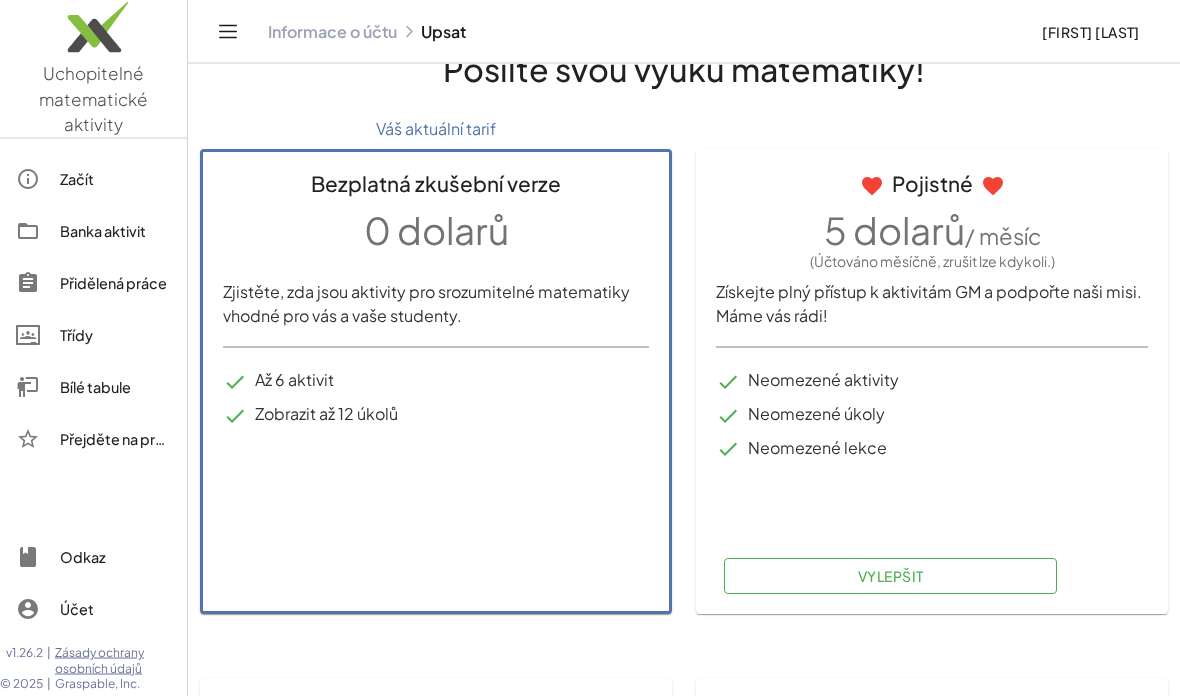 scroll, scrollTop: 0, scrollLeft: 0, axis: both 